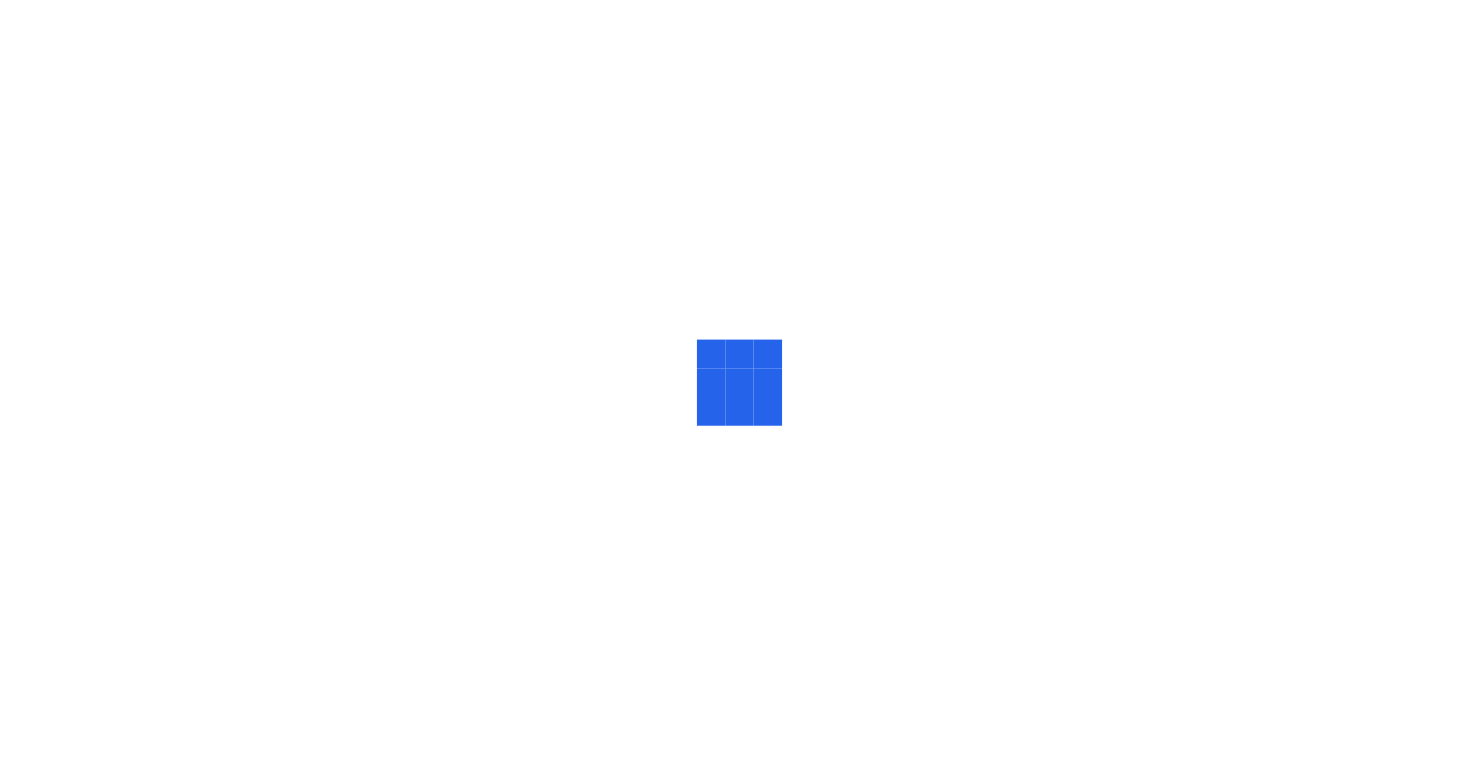 scroll, scrollTop: 0, scrollLeft: 0, axis: both 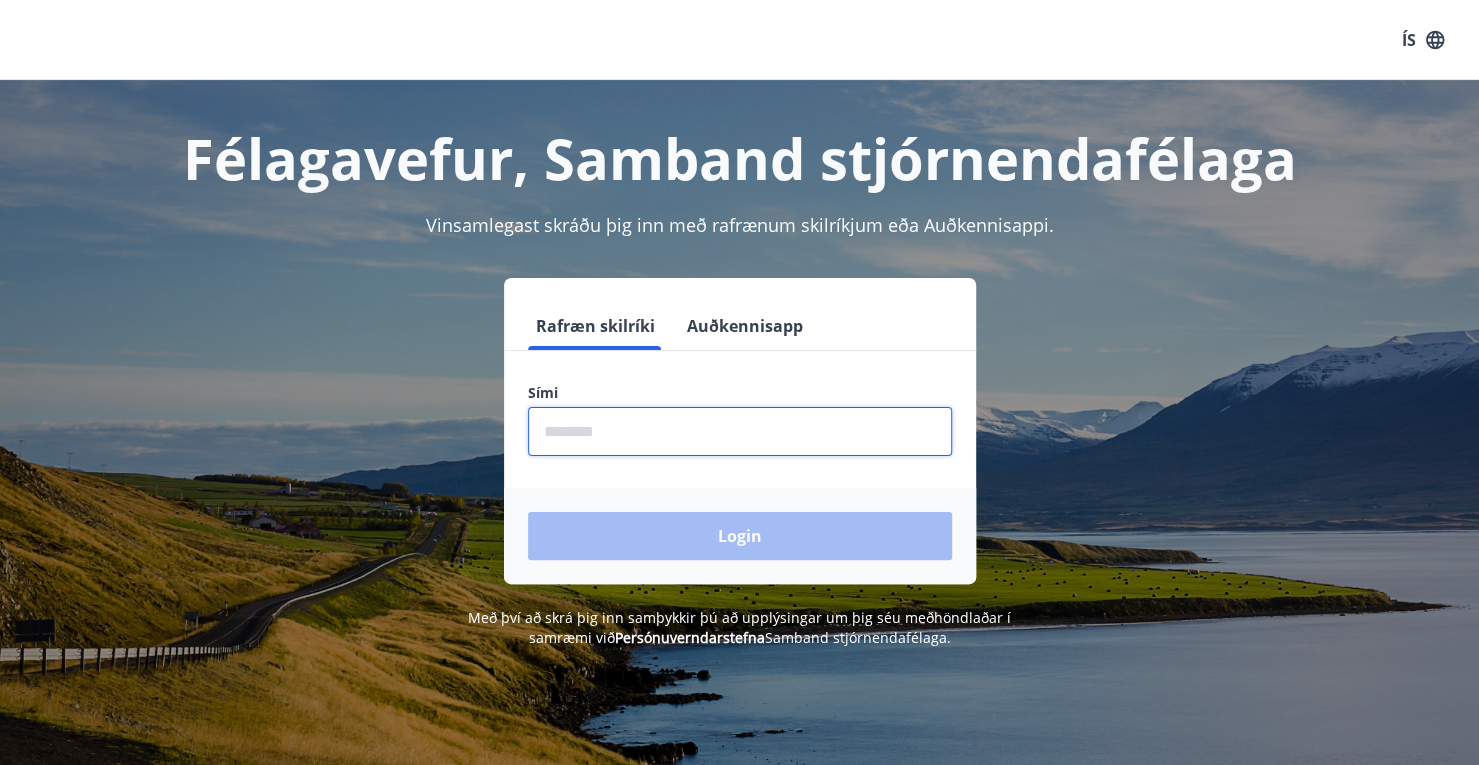 click at bounding box center [740, 431] 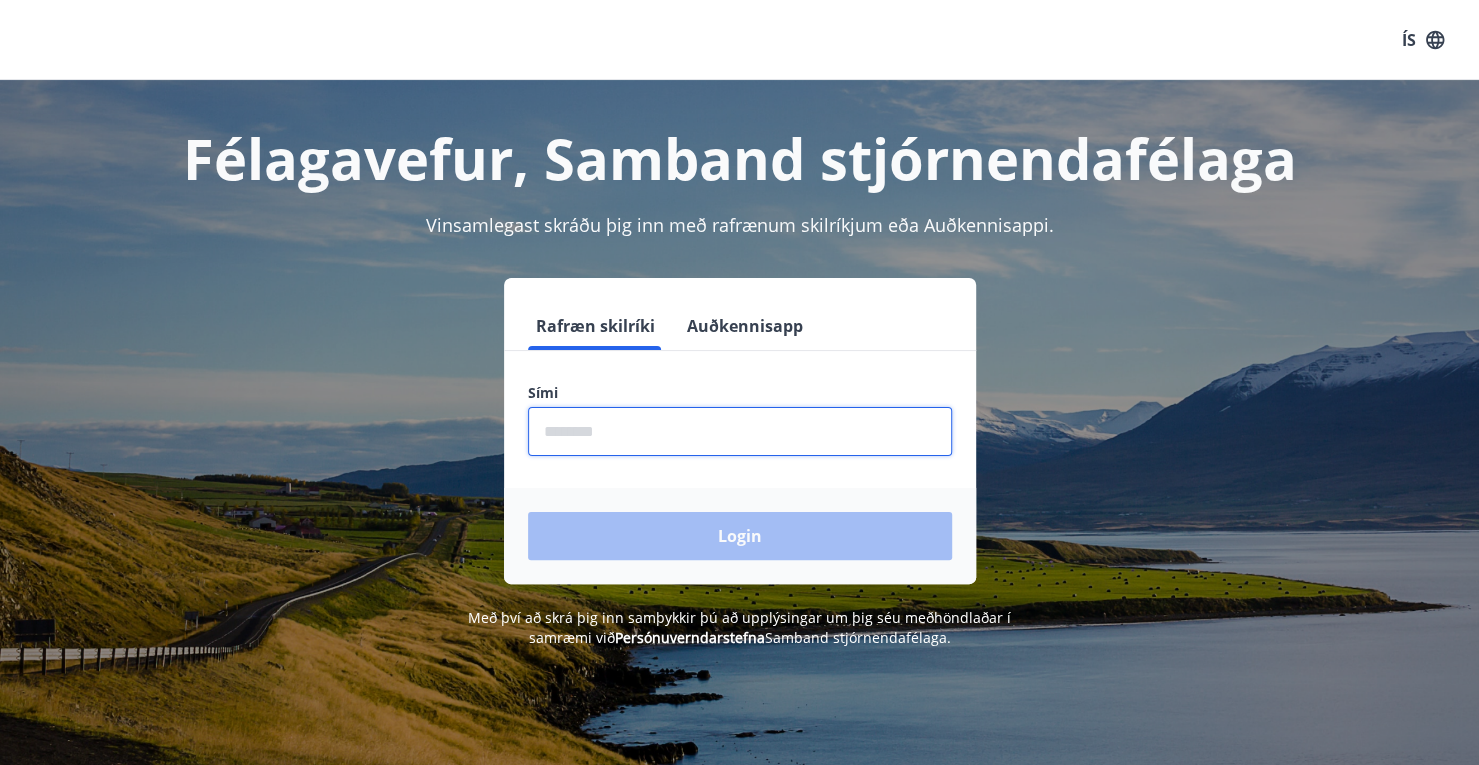 type on "********" 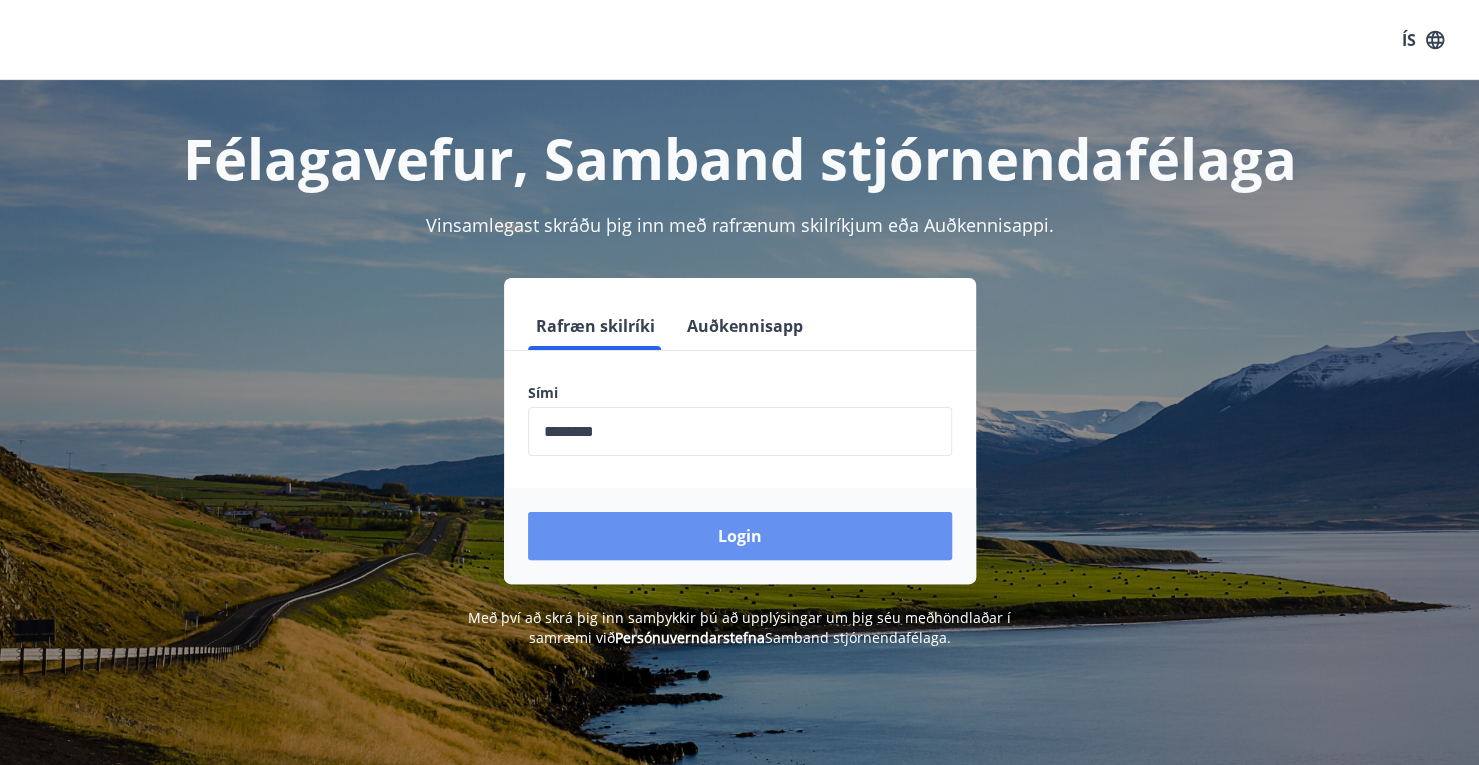 click on "Login" at bounding box center (740, 536) 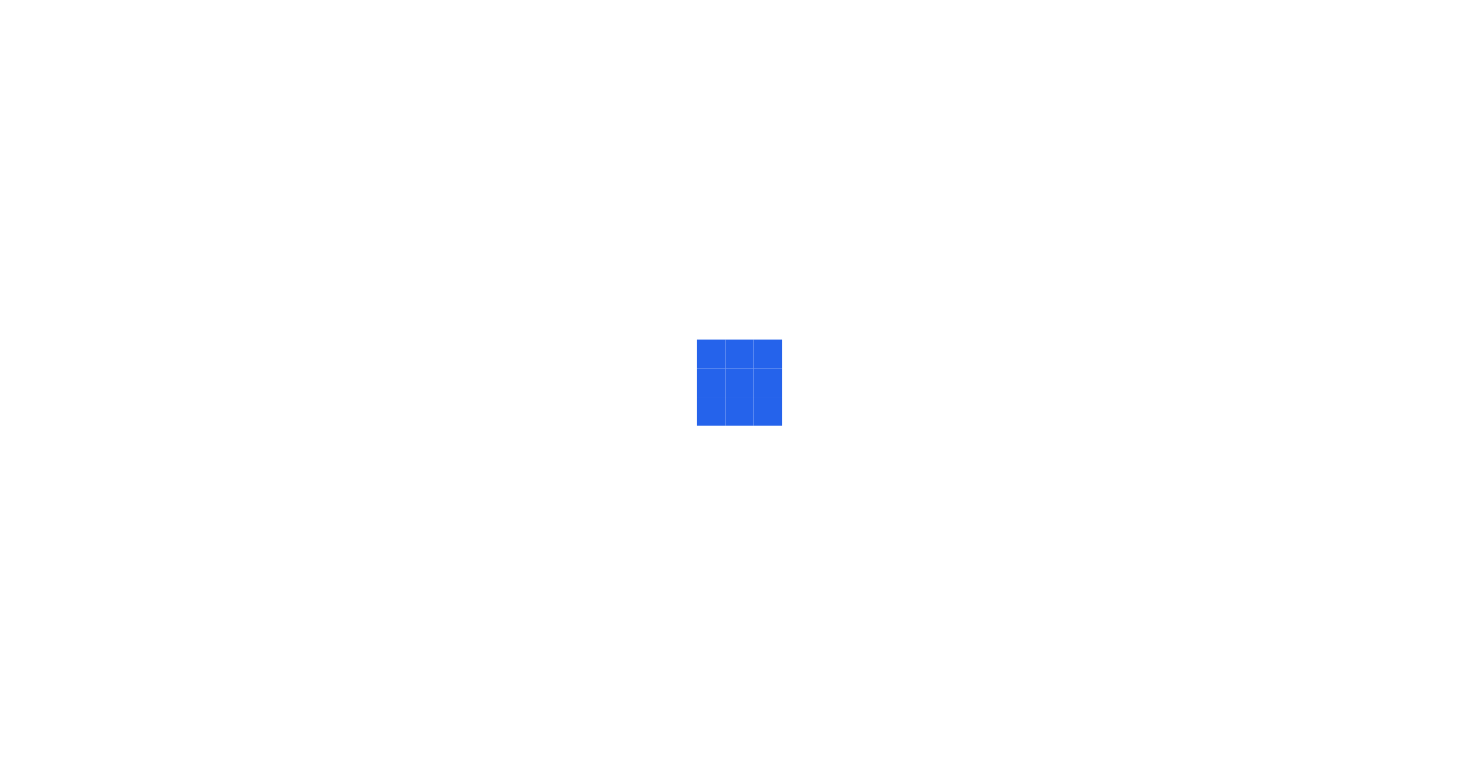 scroll, scrollTop: 0, scrollLeft: 0, axis: both 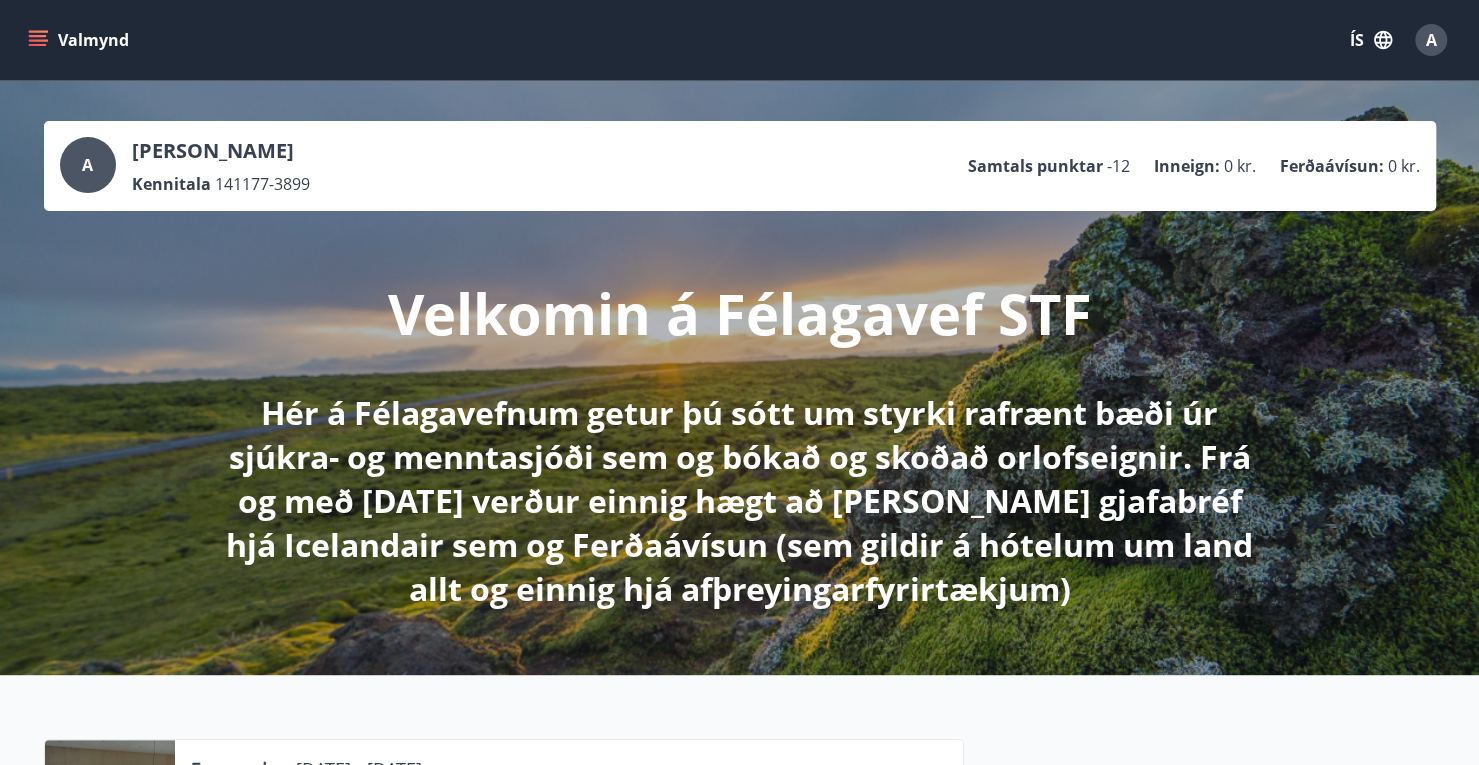 click on "Kennitala 141177-3899" at bounding box center [221, 184] 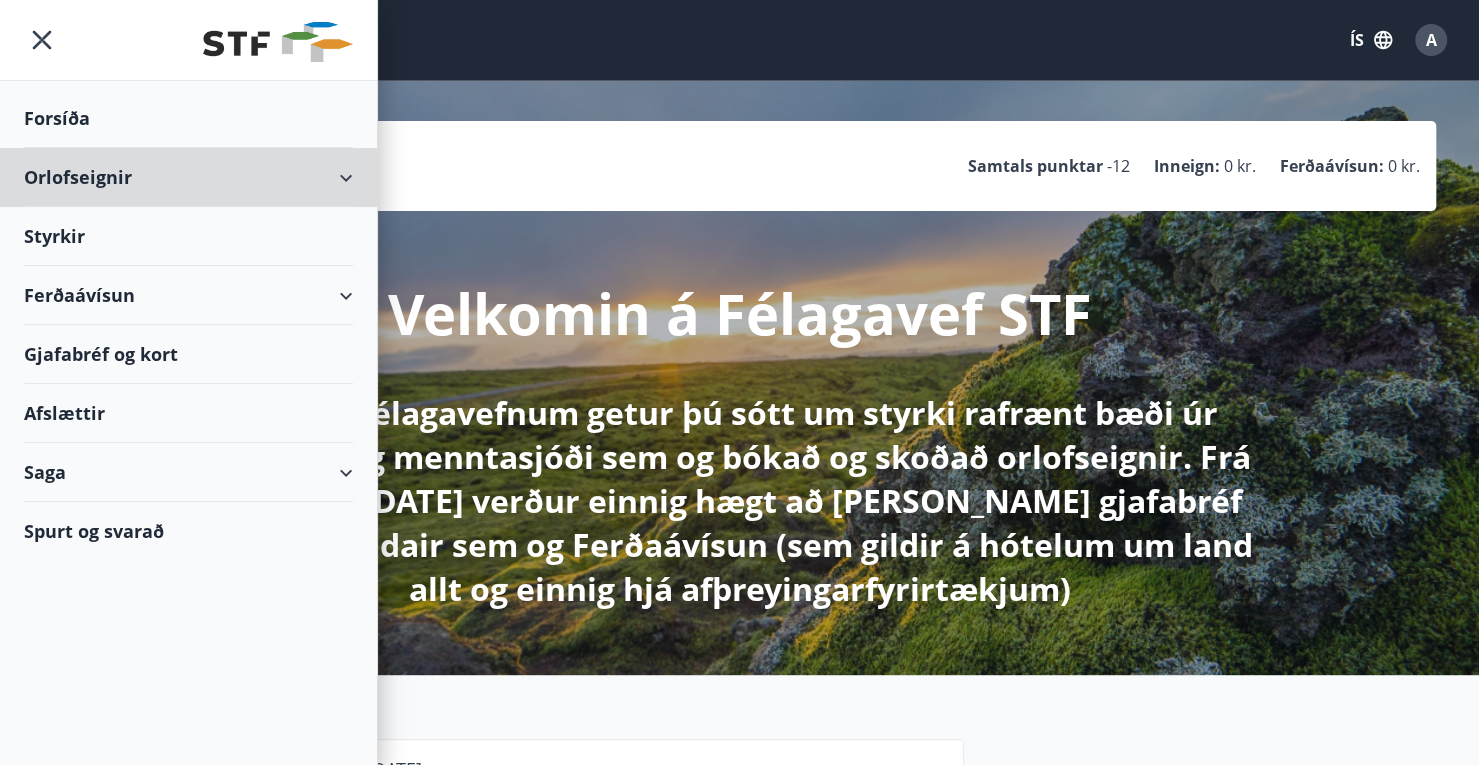 click on "Orlofseignir" at bounding box center [188, 177] 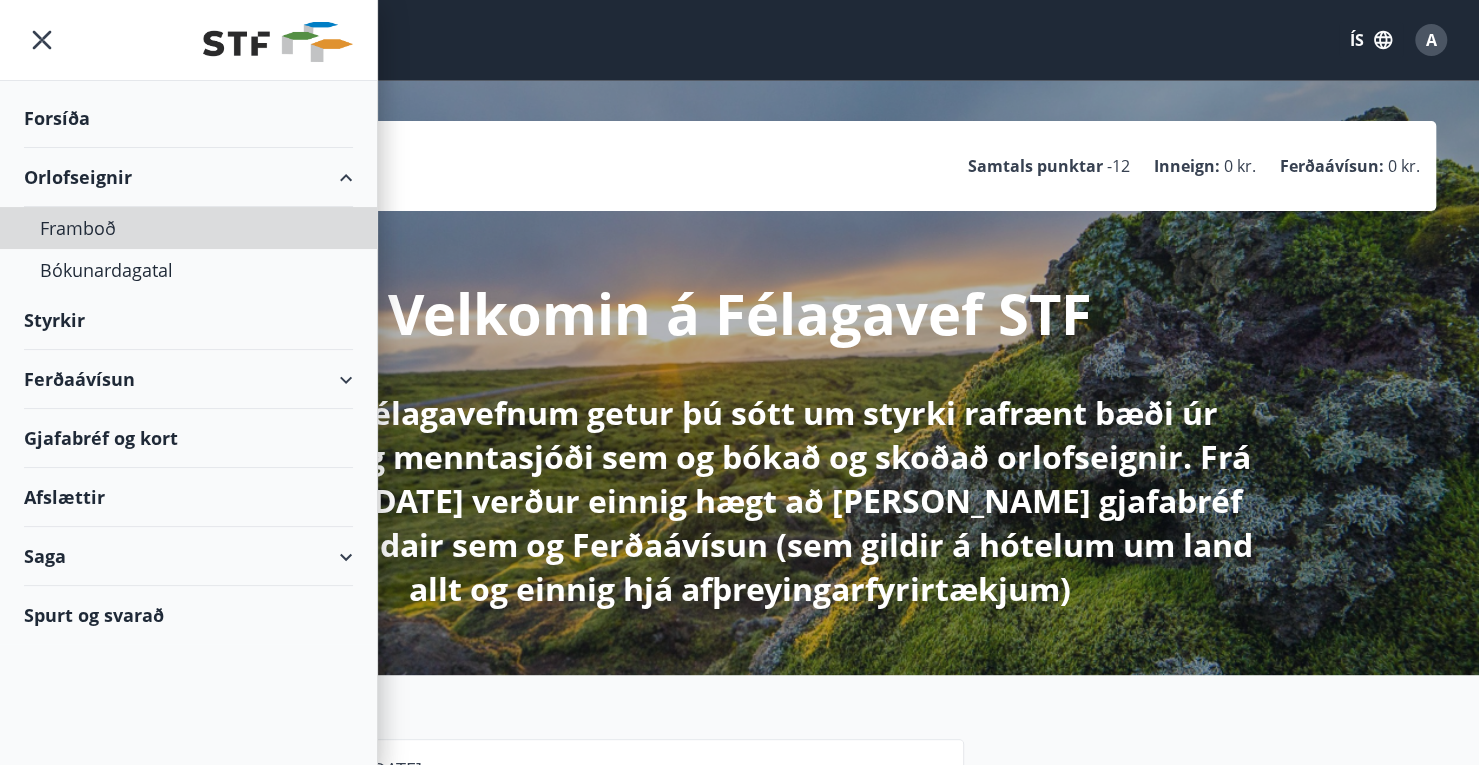 click on "Framboð" at bounding box center (188, 228) 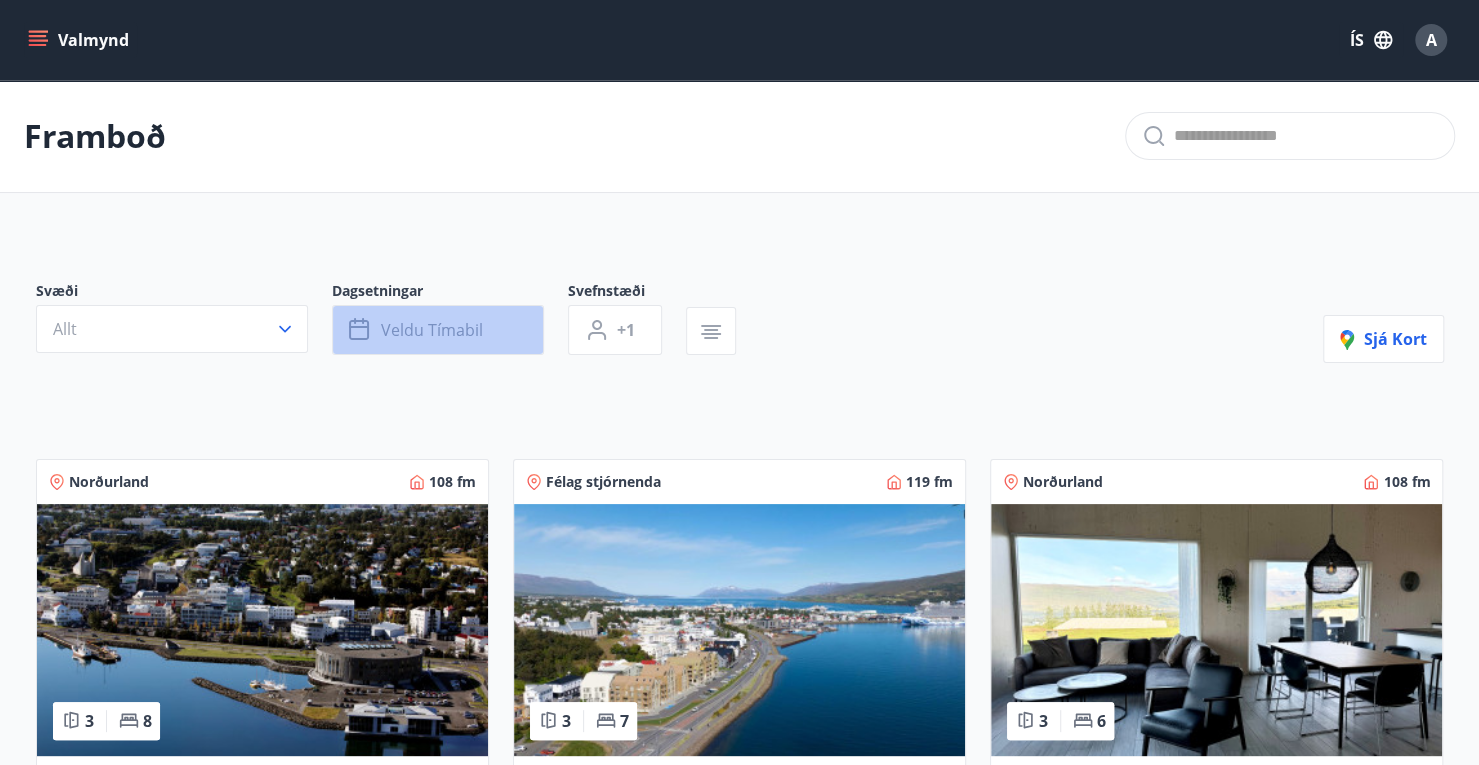 click on "Veldu tímabil" at bounding box center [438, 330] 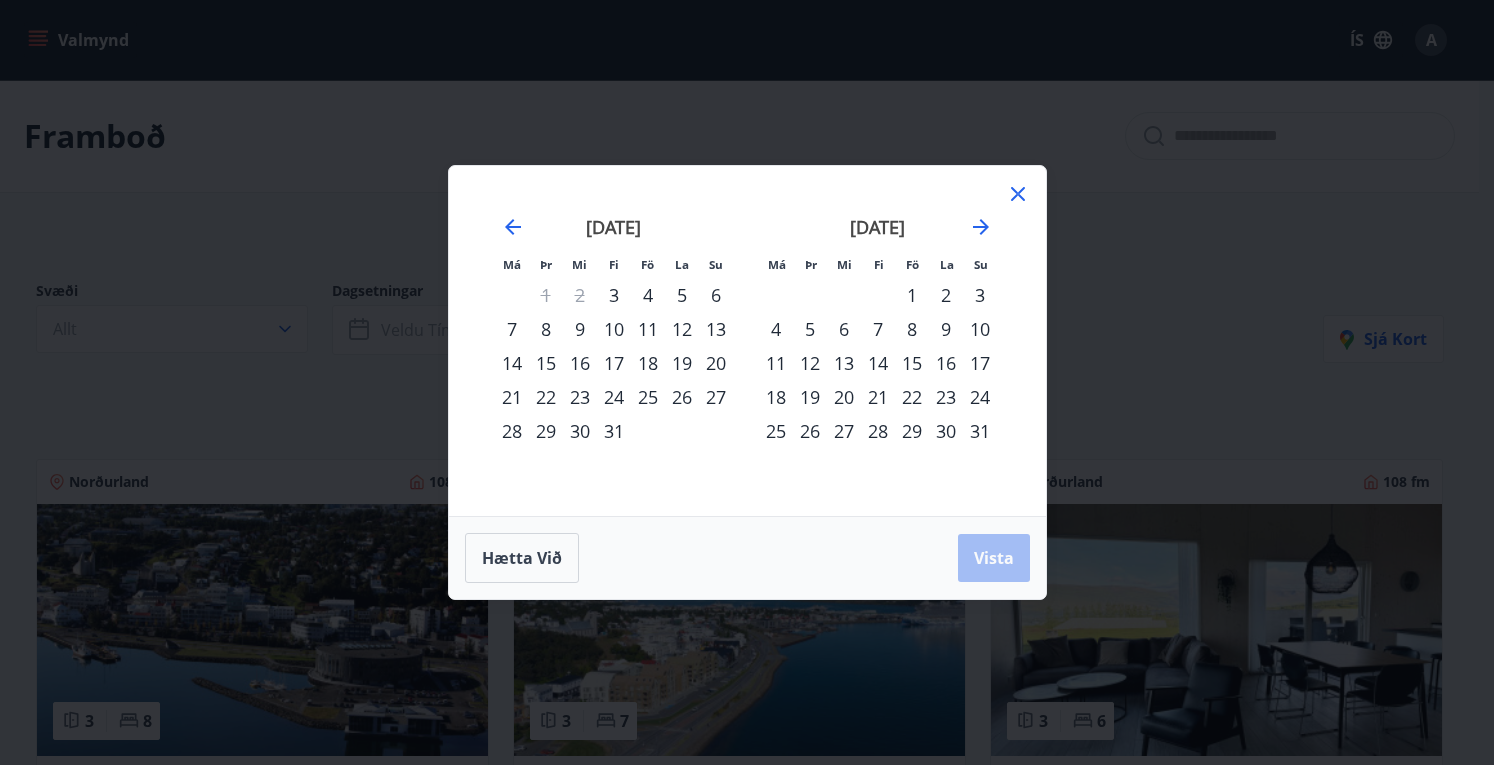 click on "18" at bounding box center [648, 363] 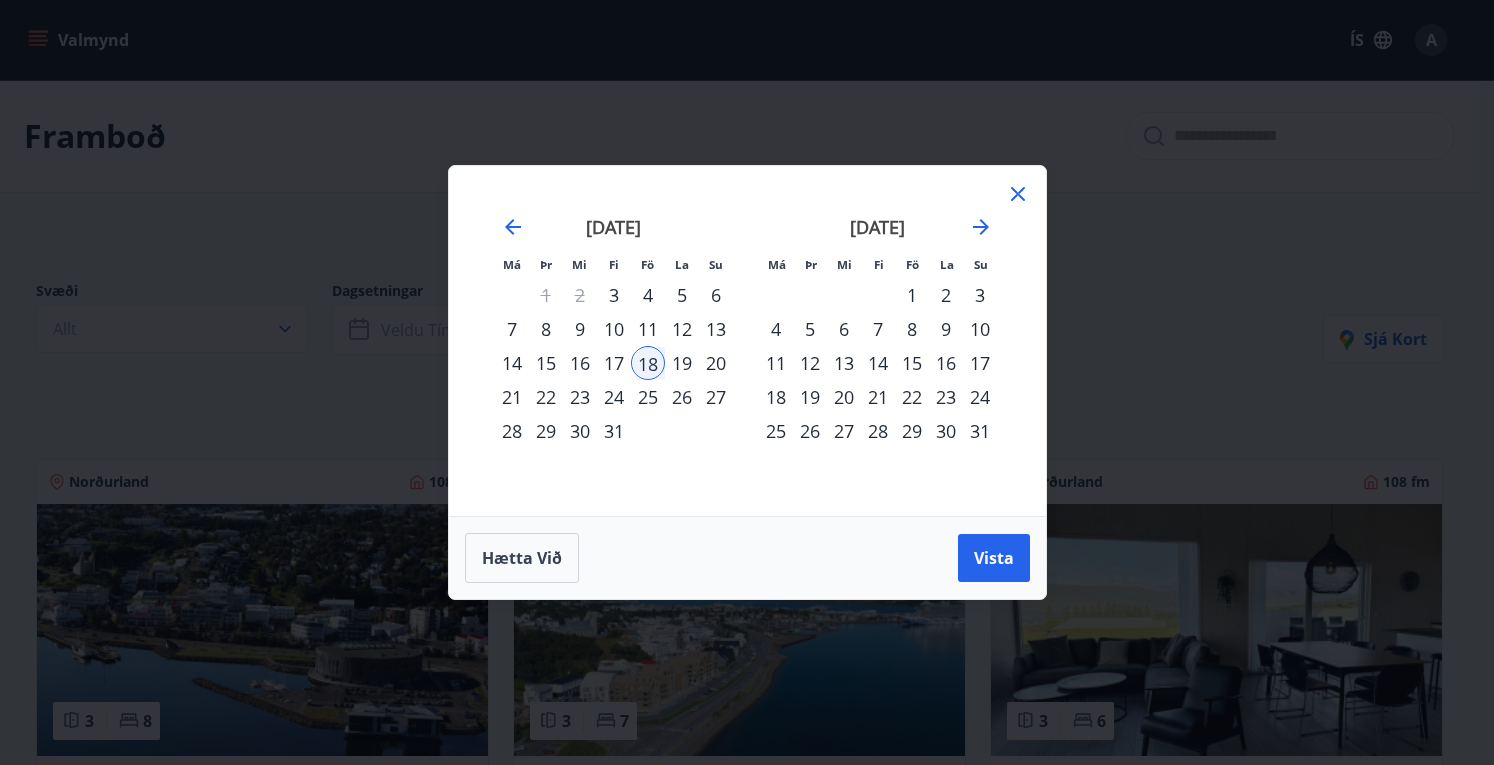 click on "21" at bounding box center [512, 397] 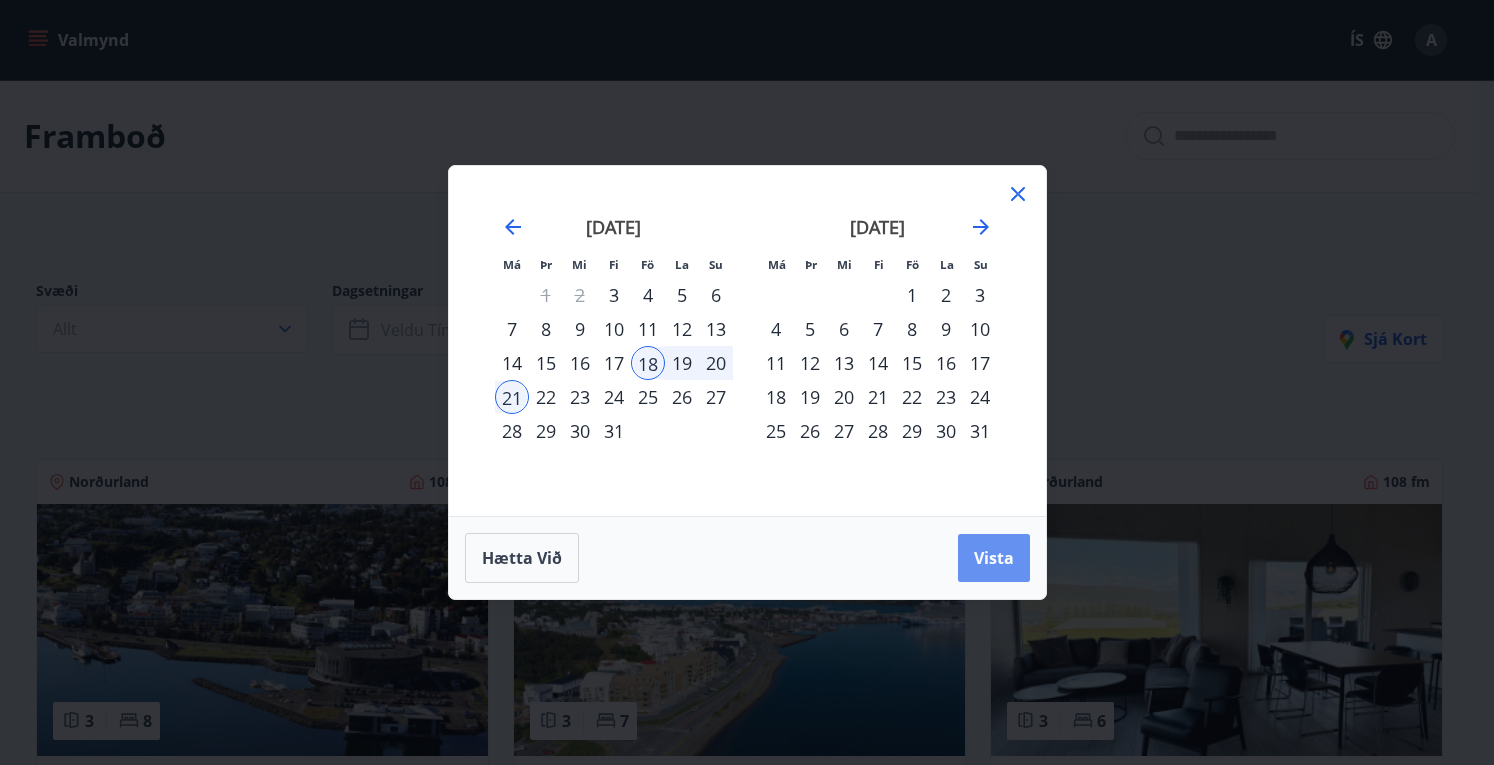 click on "Vista" at bounding box center [994, 558] 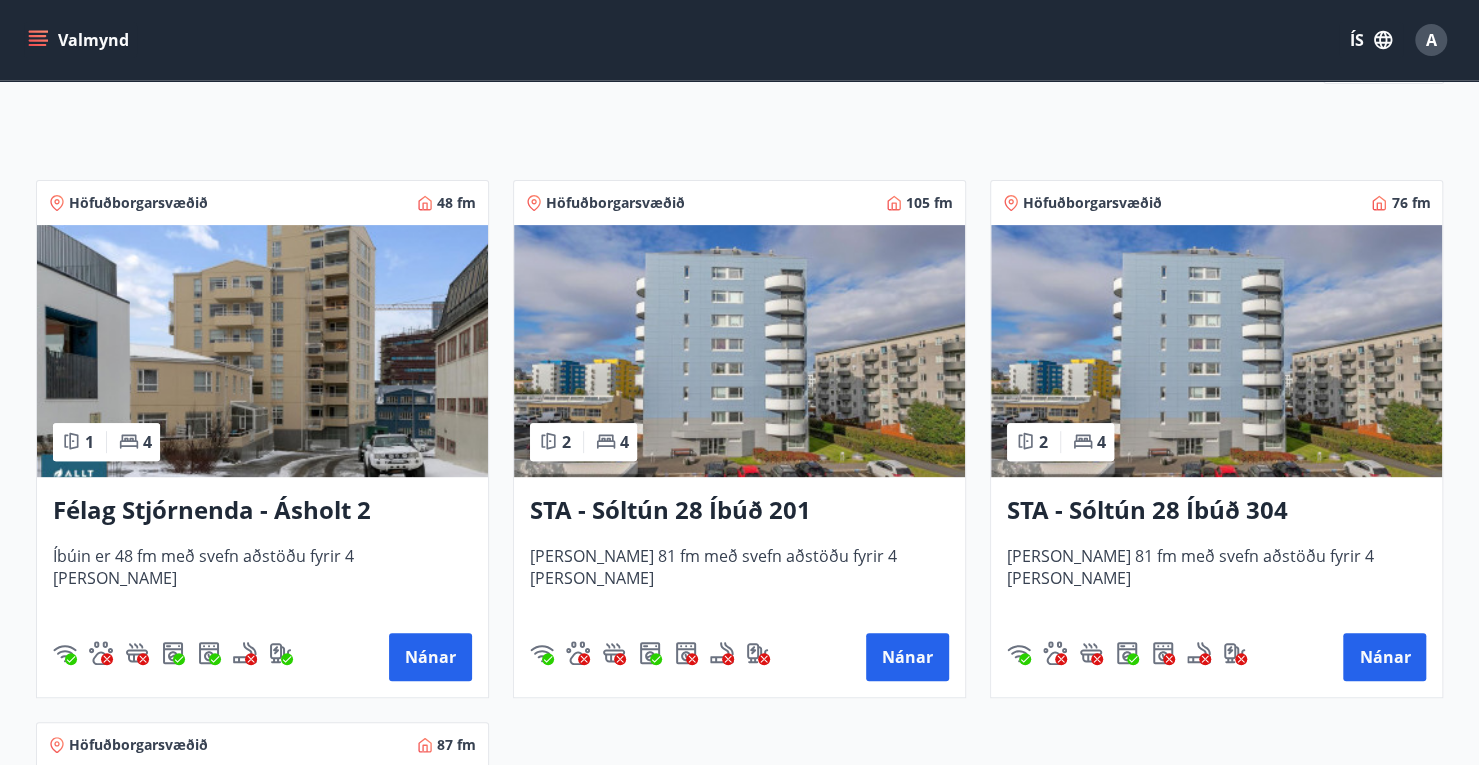 scroll, scrollTop: 278, scrollLeft: 0, axis: vertical 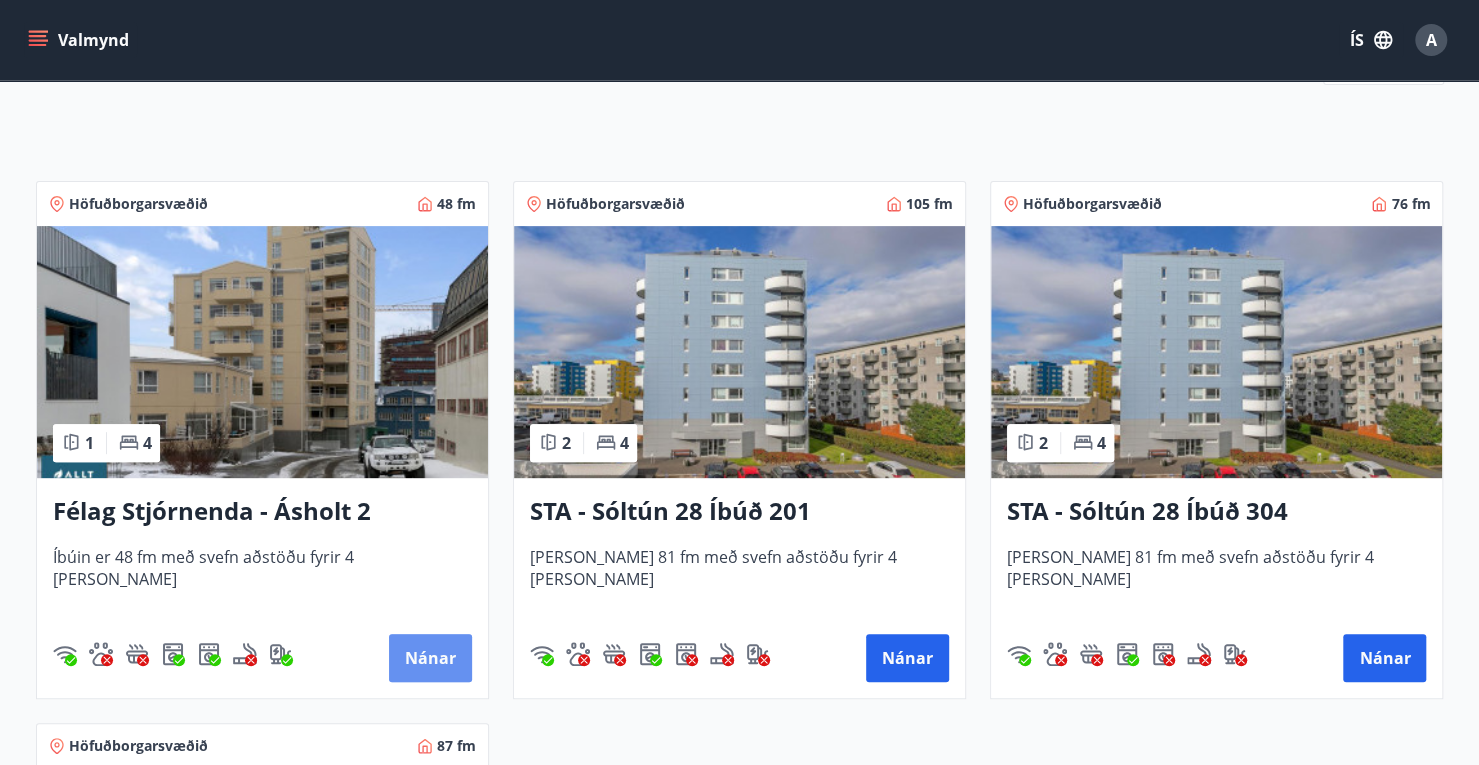 click on "Nánar" at bounding box center (430, 658) 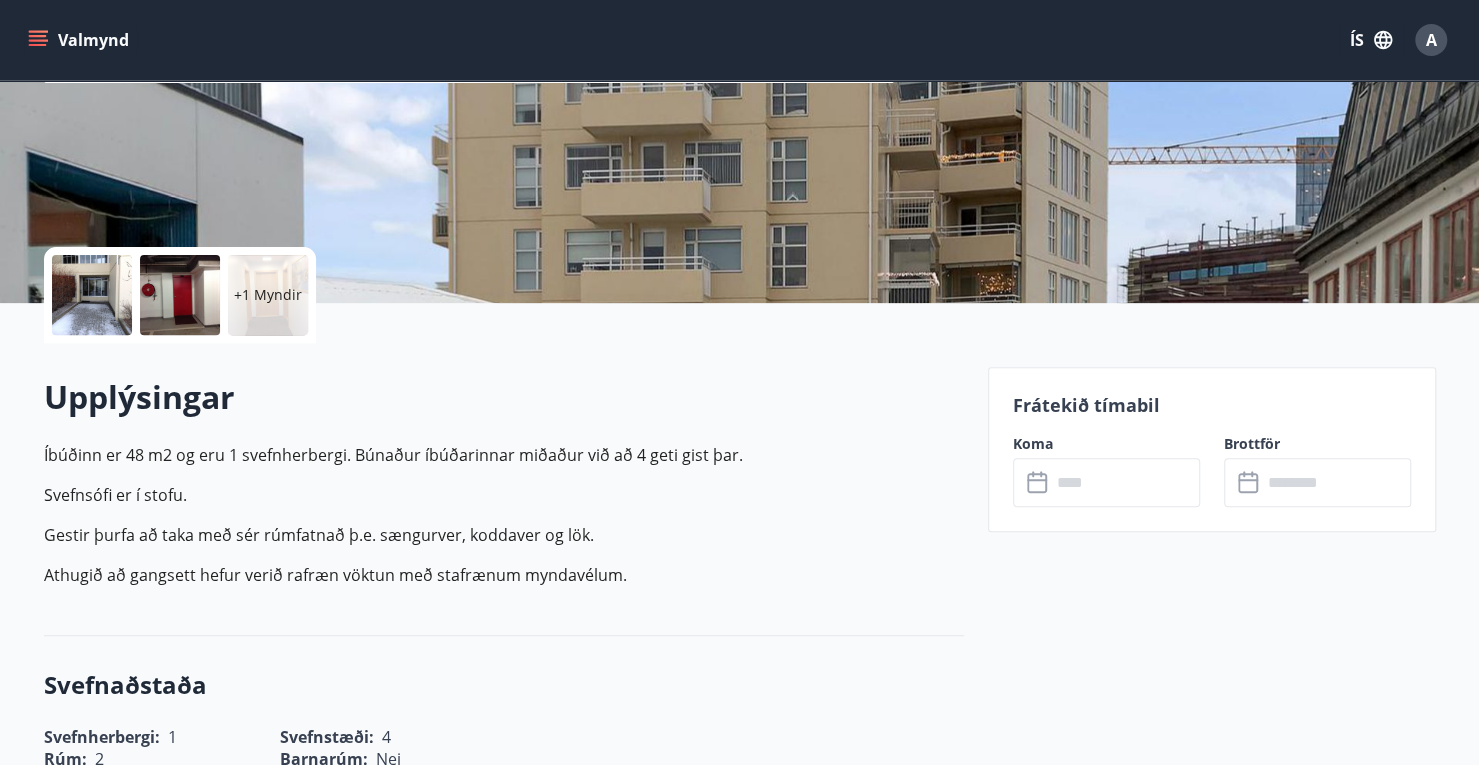 scroll, scrollTop: 296, scrollLeft: 0, axis: vertical 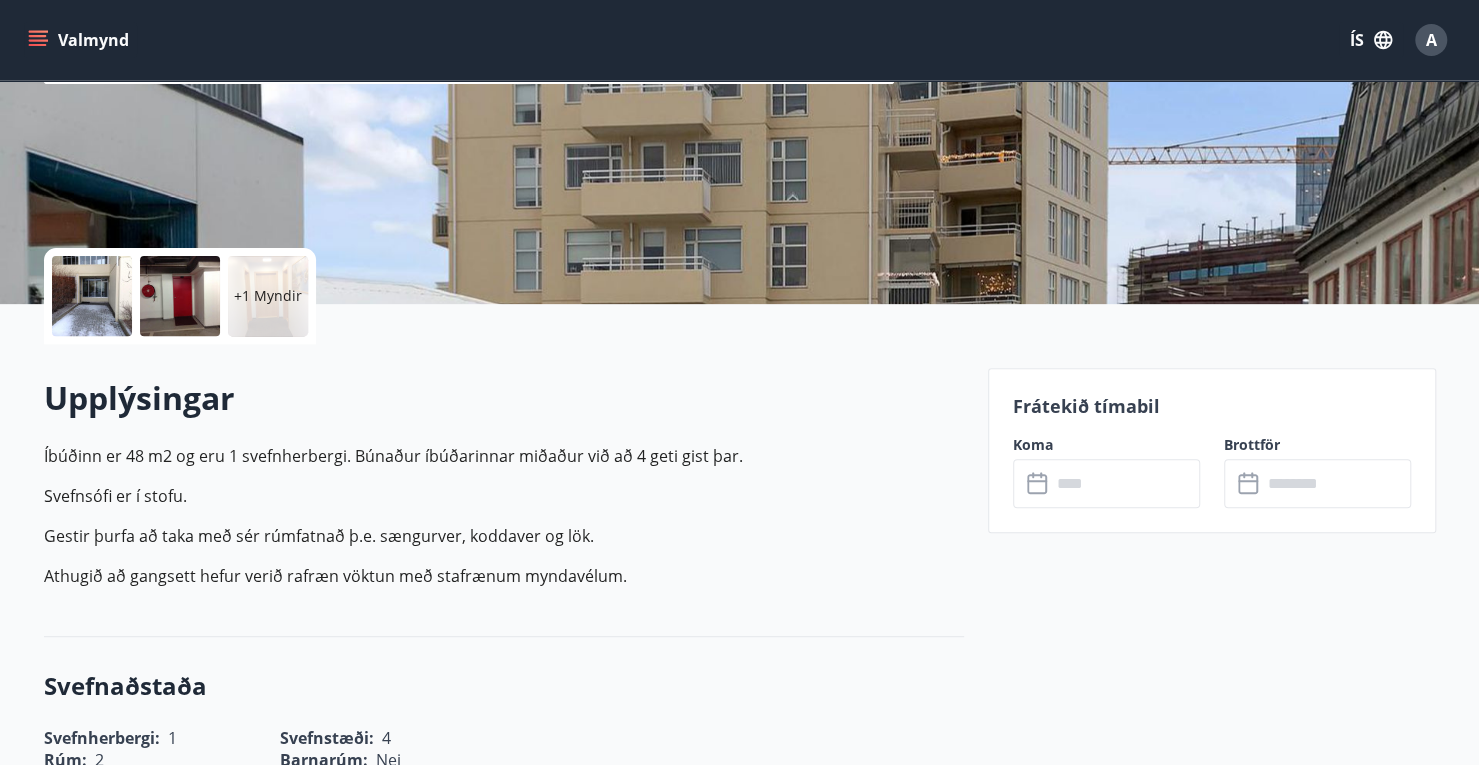click at bounding box center [1125, 483] 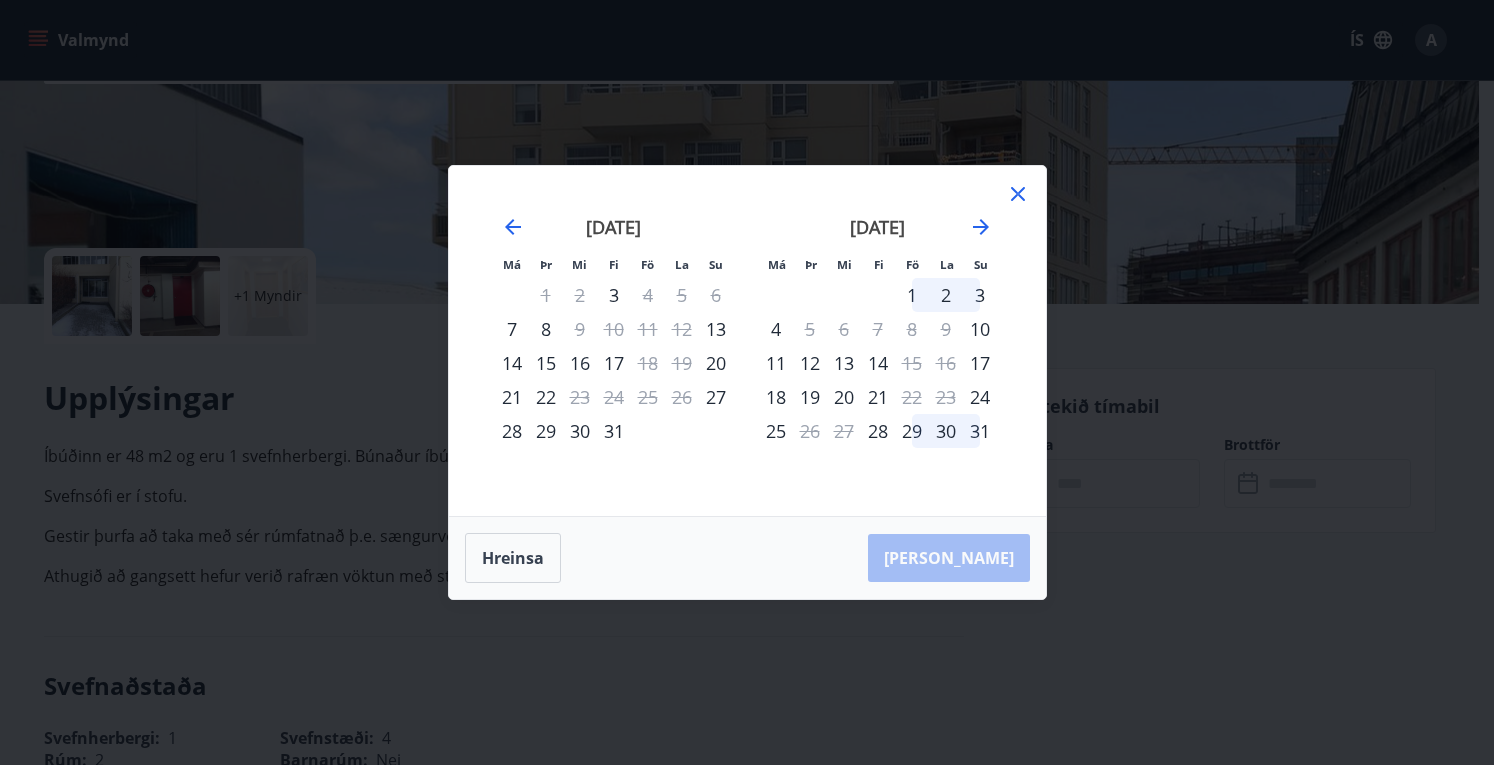 click 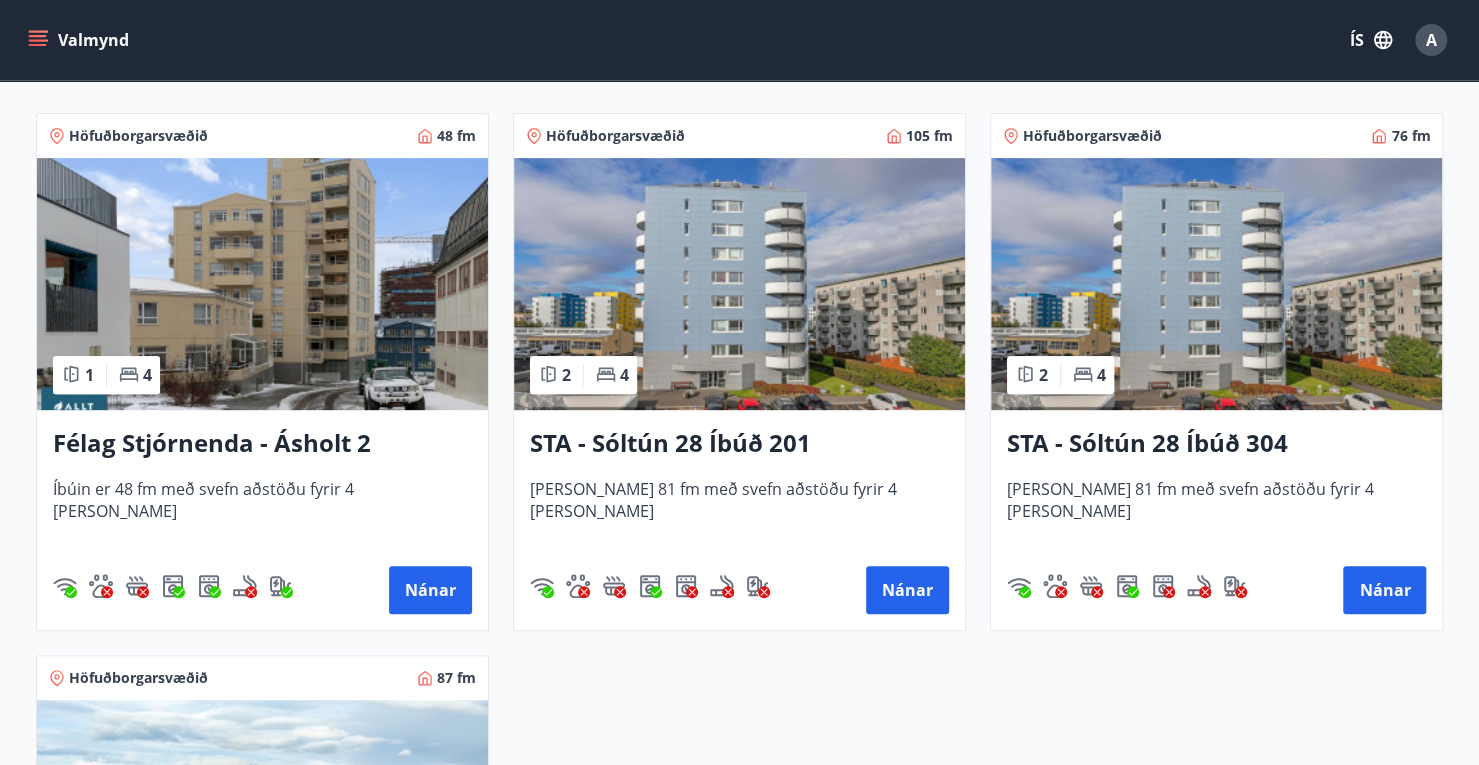 scroll, scrollTop: 0, scrollLeft: 0, axis: both 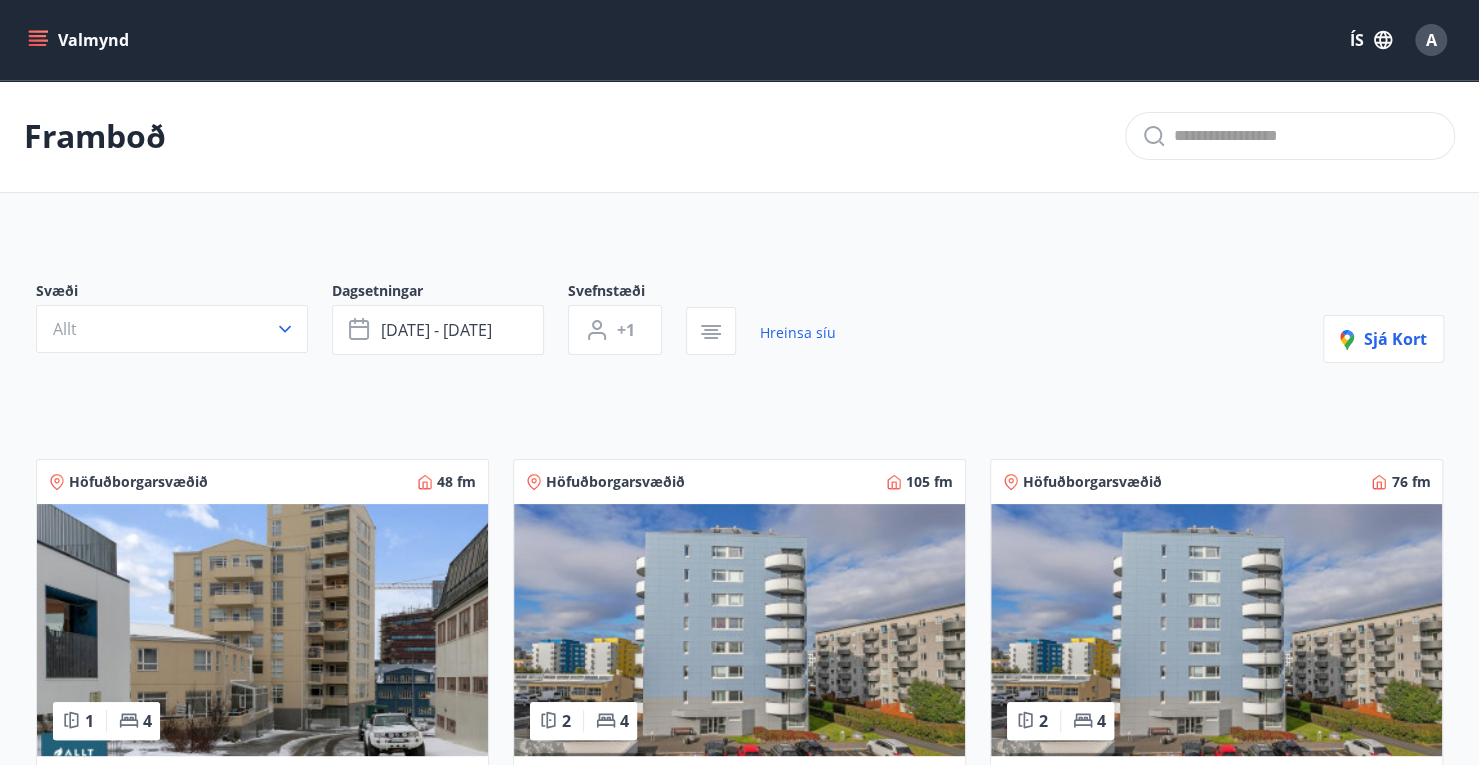 click on "Valmynd" at bounding box center (80, 40) 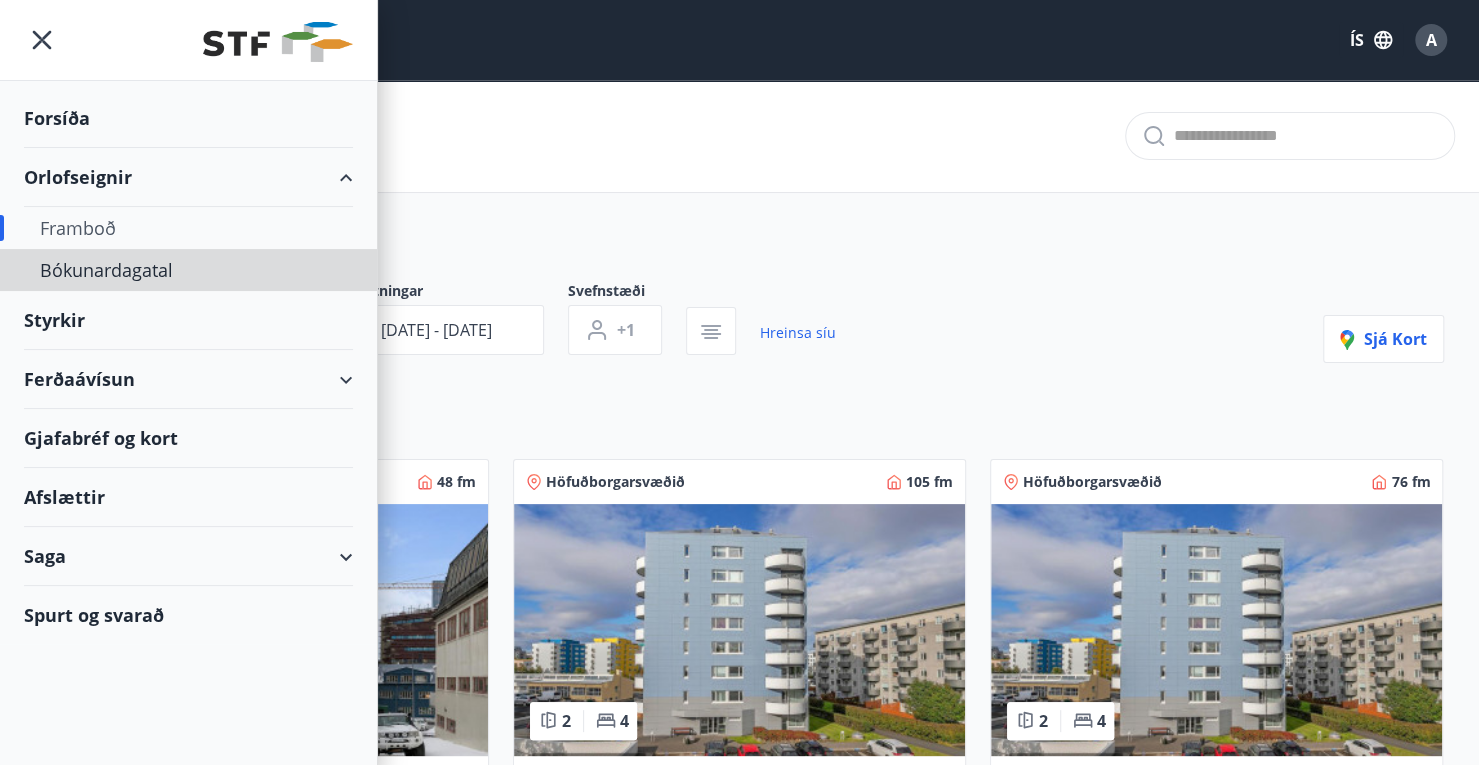 click on "Bókunardagatal" at bounding box center (188, 270) 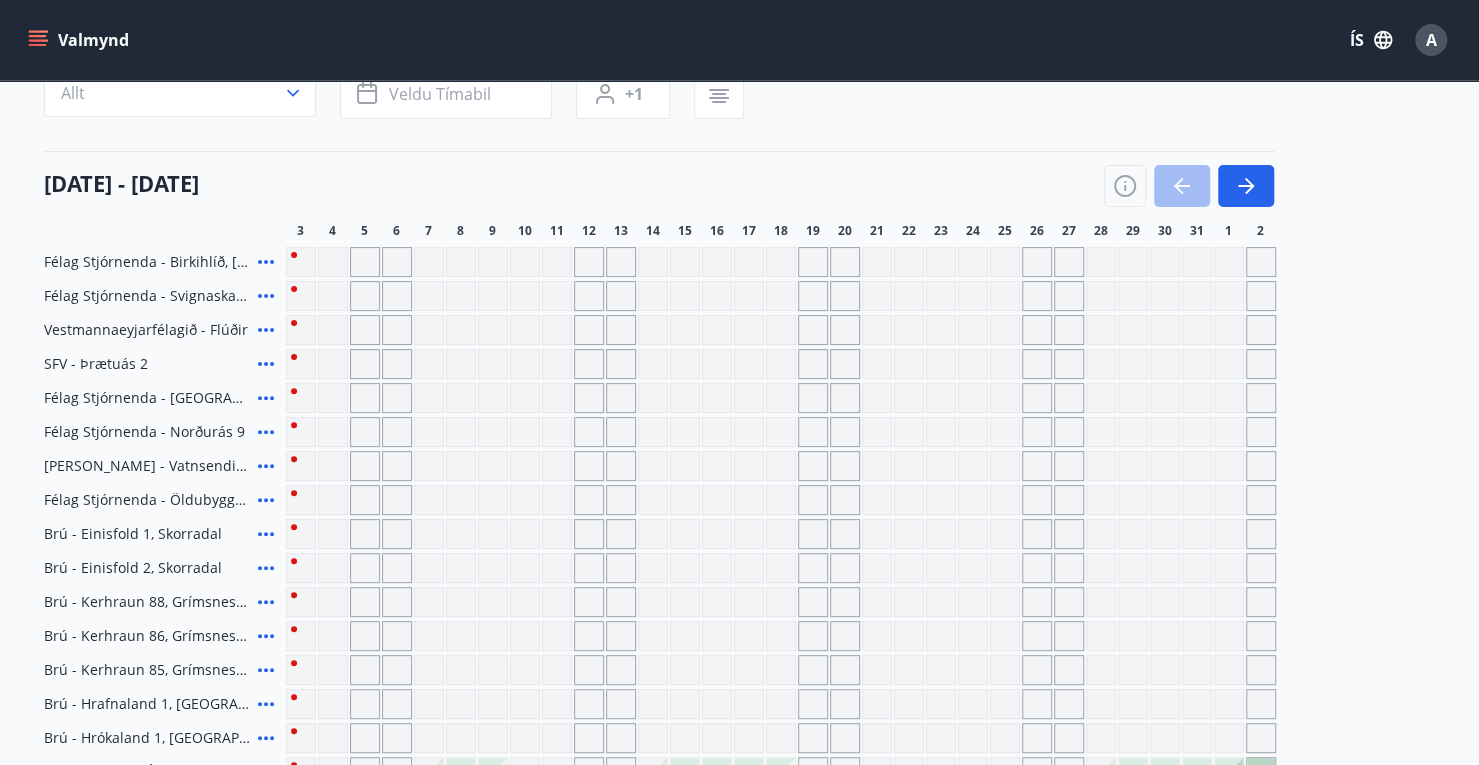 scroll, scrollTop: 172, scrollLeft: 0, axis: vertical 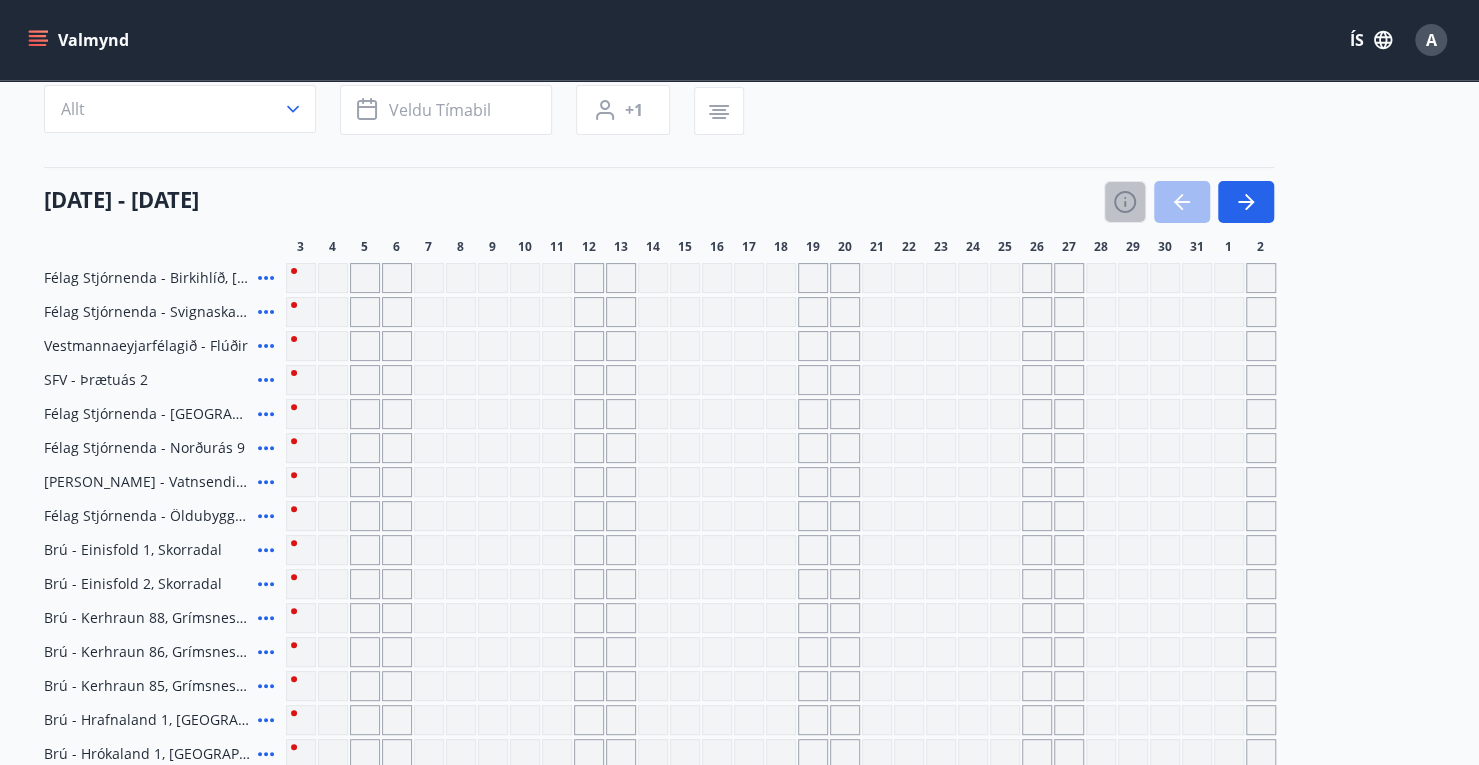 click 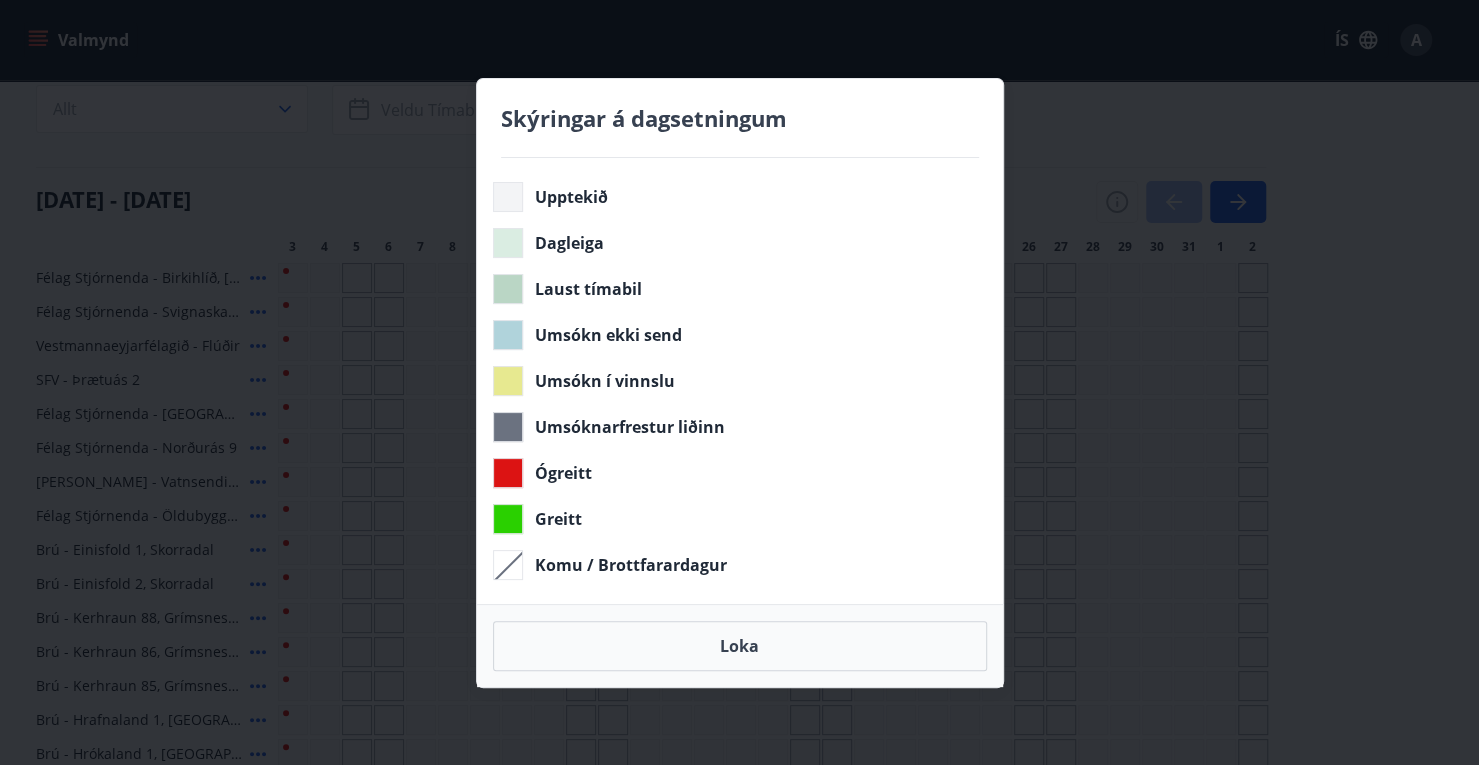 scroll, scrollTop: 0, scrollLeft: 0, axis: both 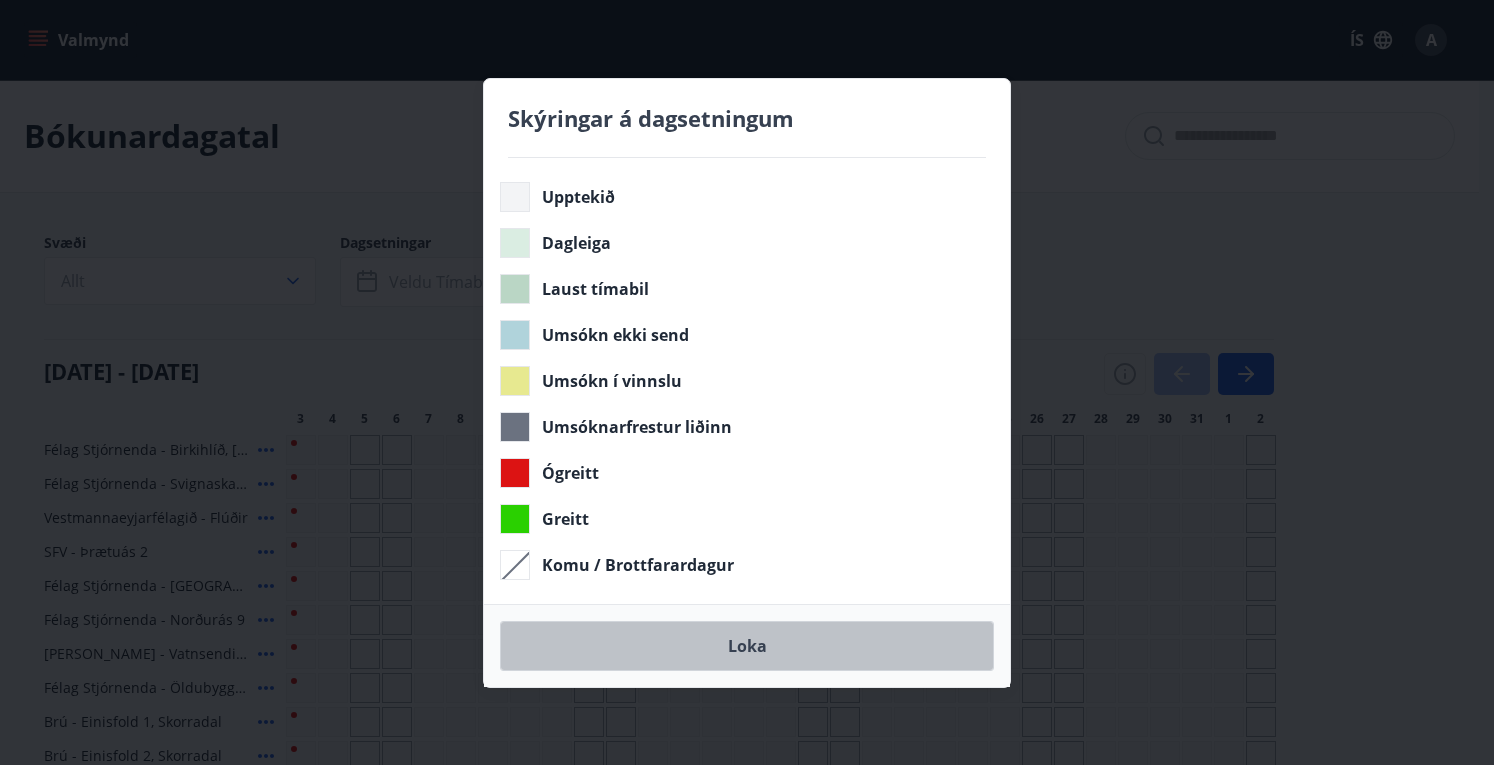 click on "Loka" at bounding box center [747, 646] 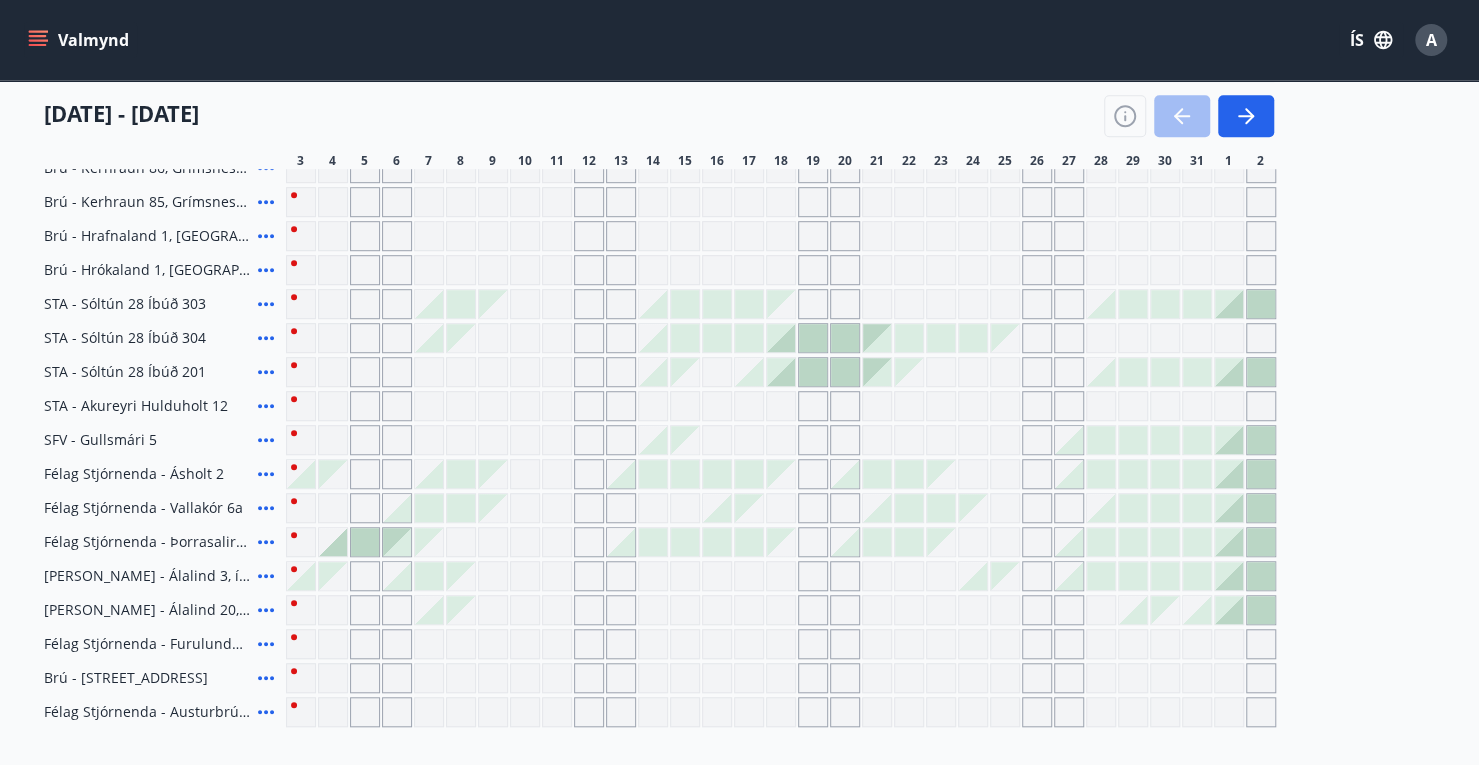 scroll, scrollTop: 657, scrollLeft: 0, axis: vertical 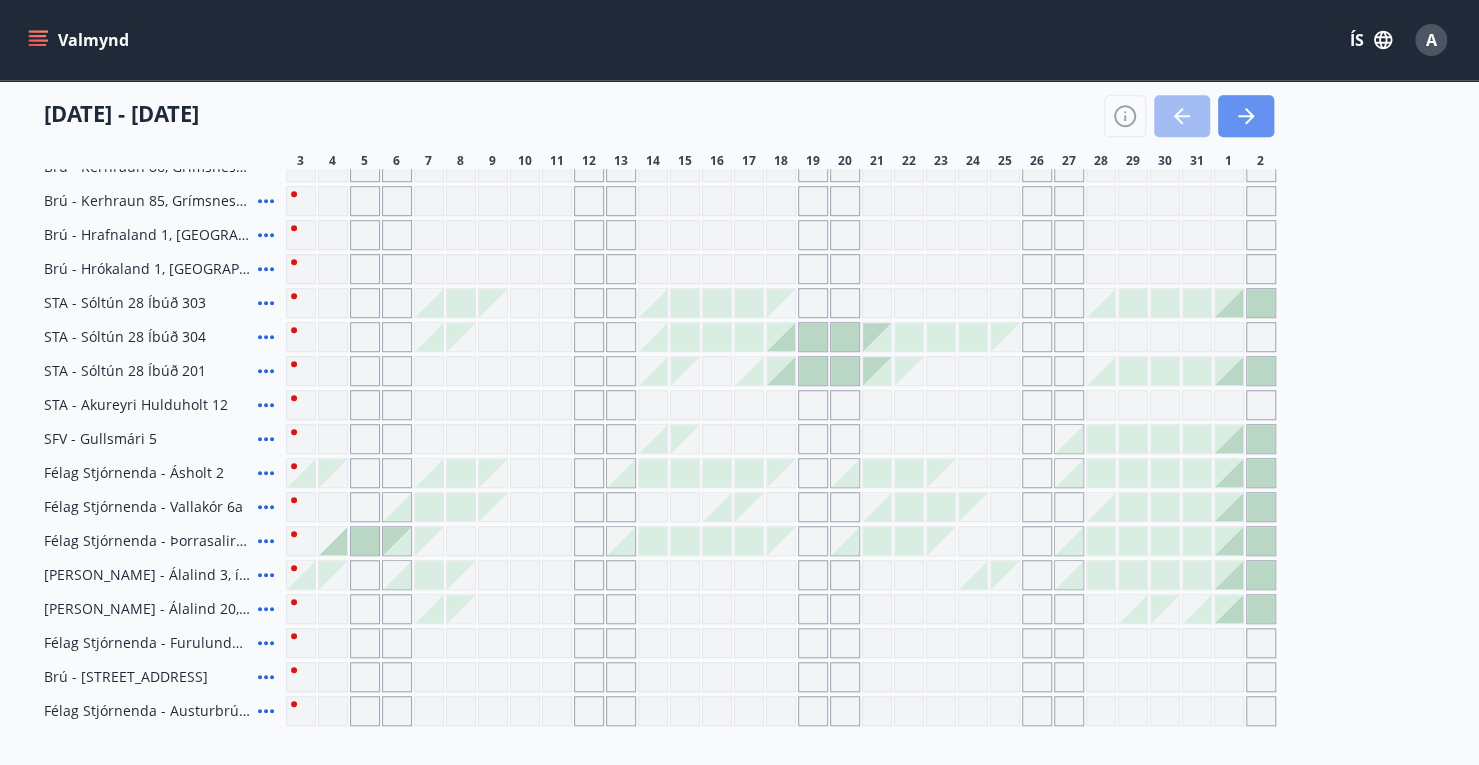 click at bounding box center (1246, 116) 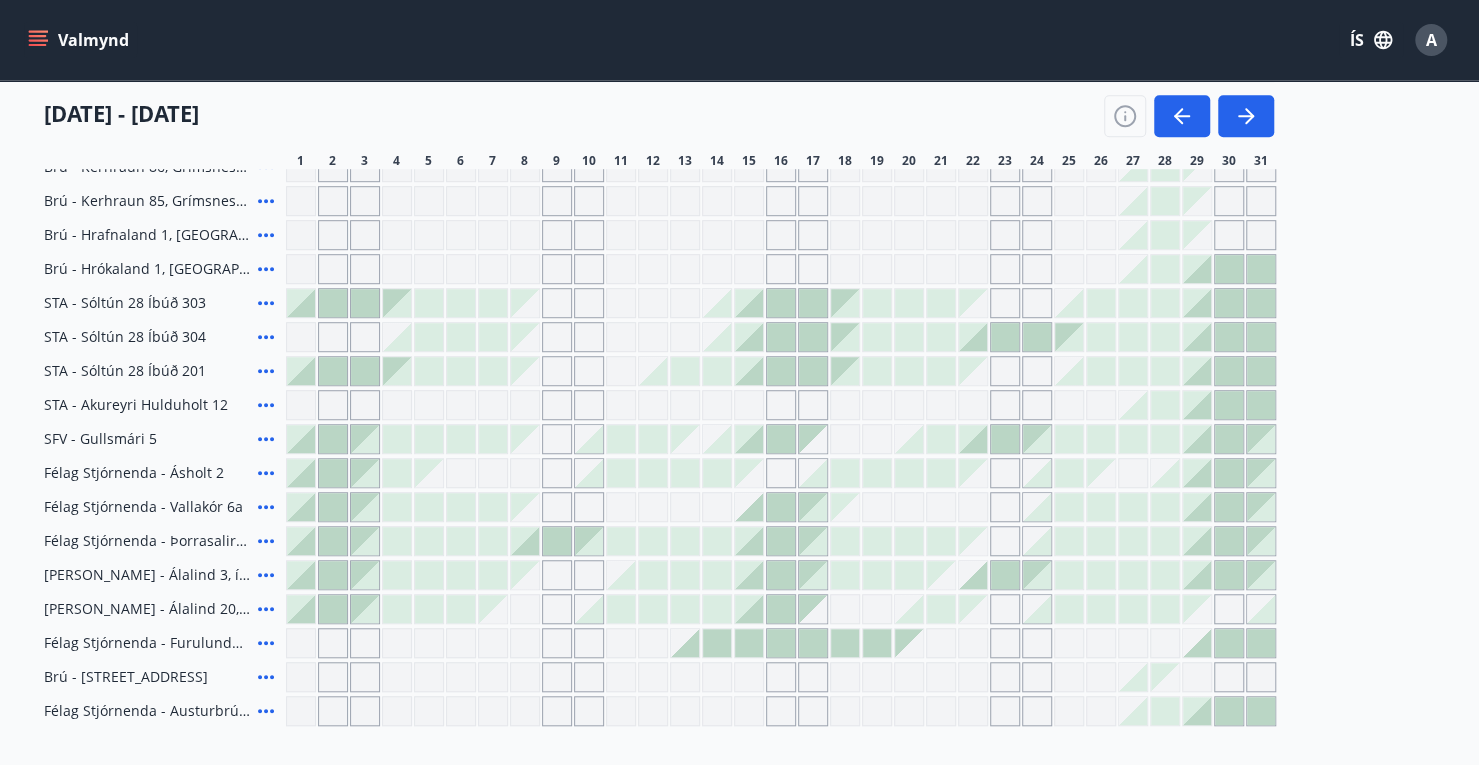 click at bounding box center [749, 643] 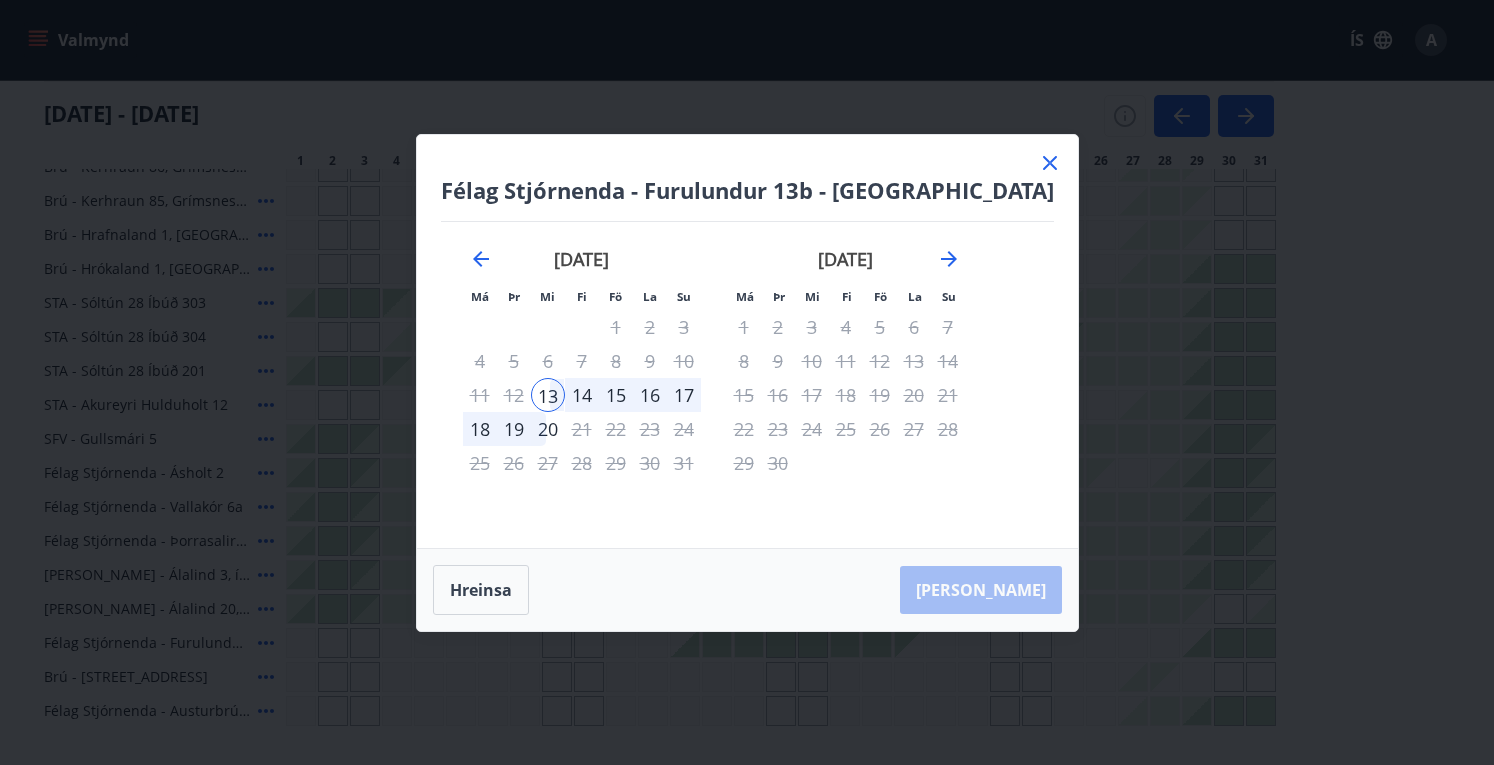 click 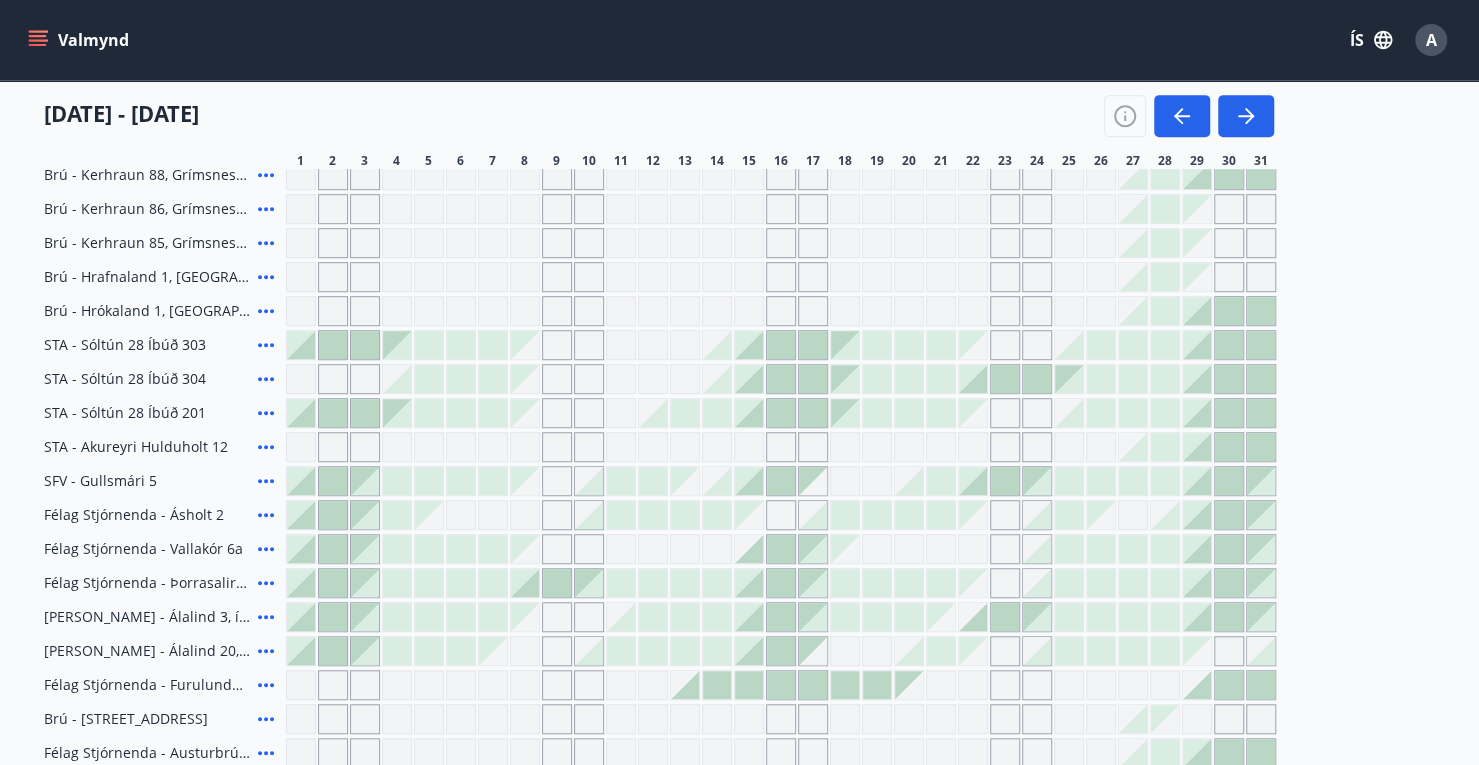 scroll, scrollTop: 614, scrollLeft: 0, axis: vertical 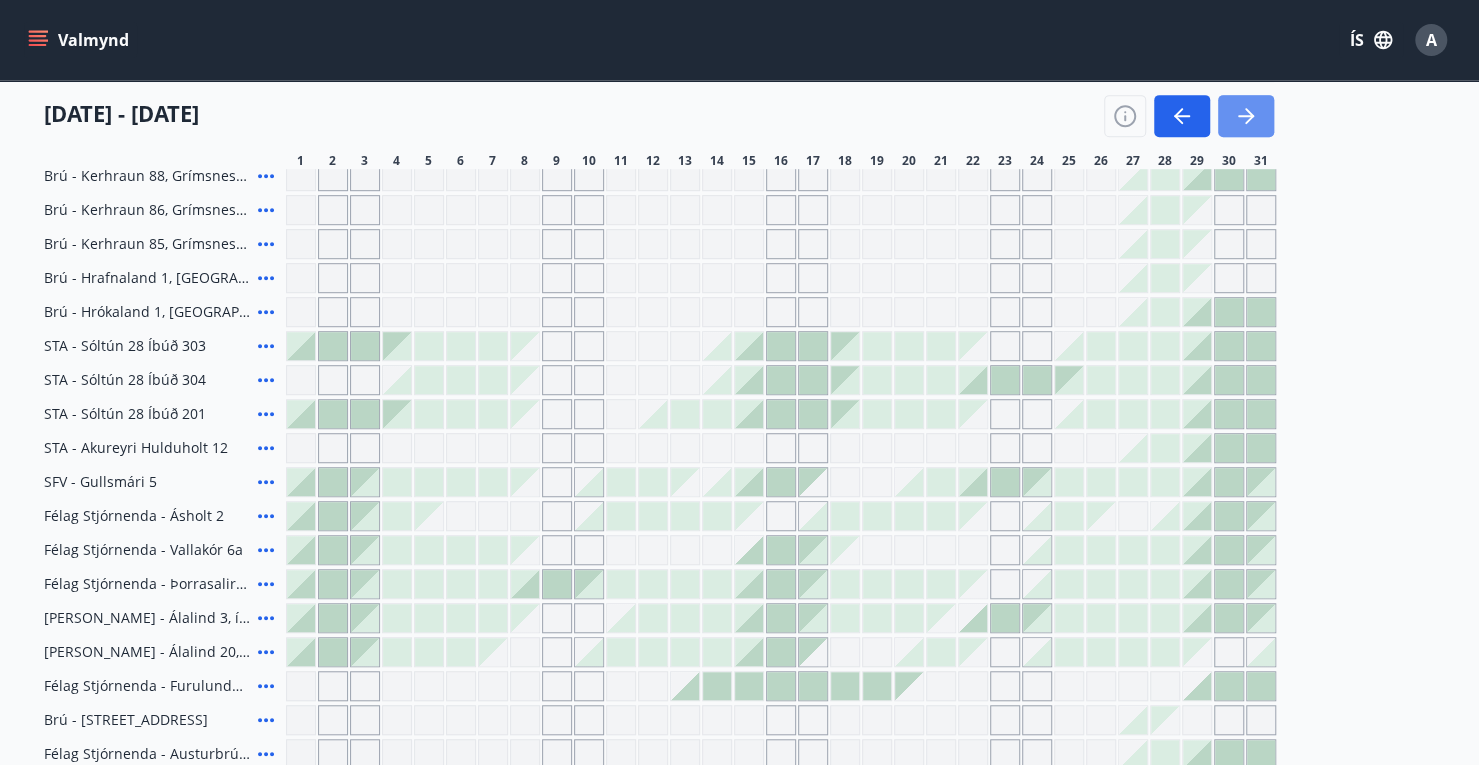 click 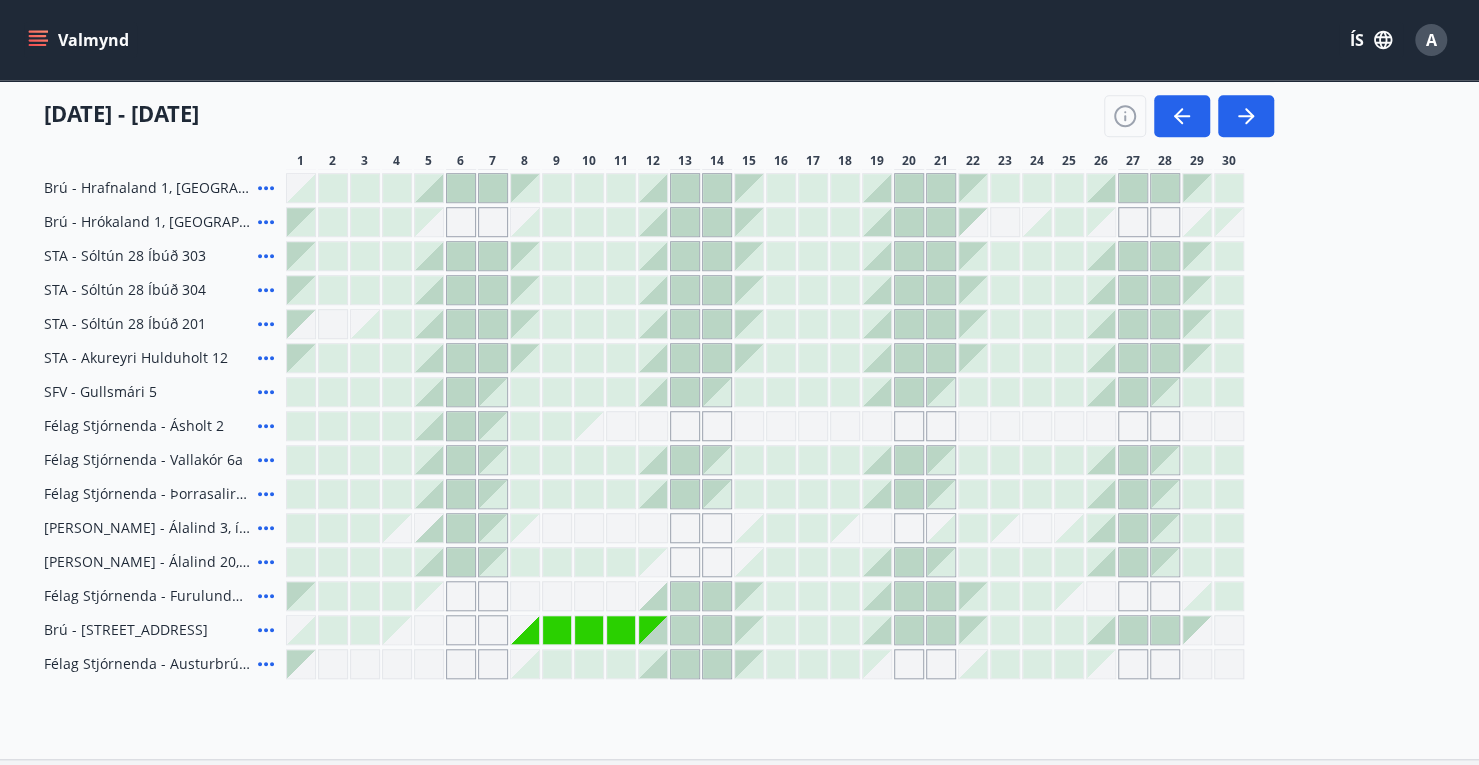 scroll, scrollTop: 703, scrollLeft: 0, axis: vertical 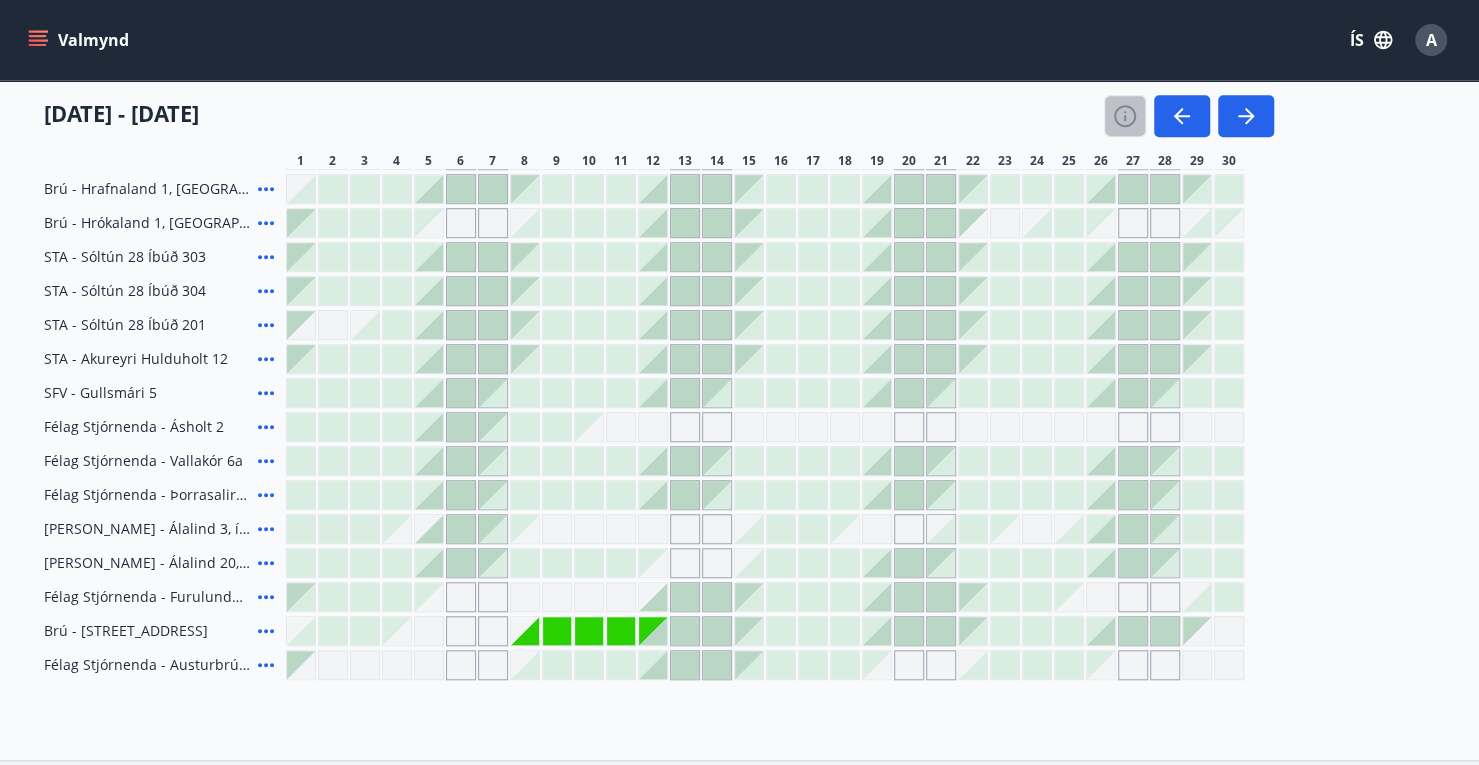 click 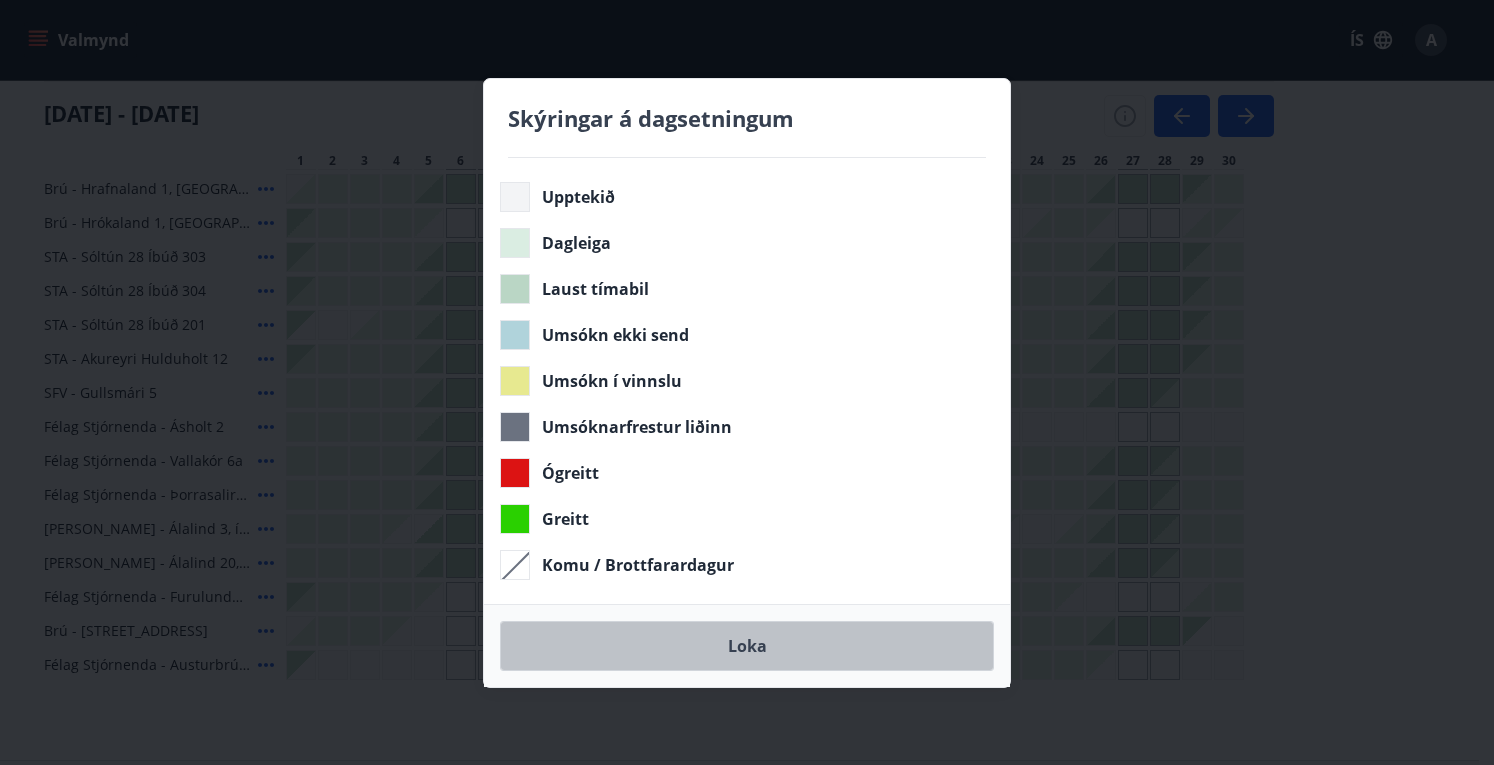 click on "Loka" at bounding box center (747, 646) 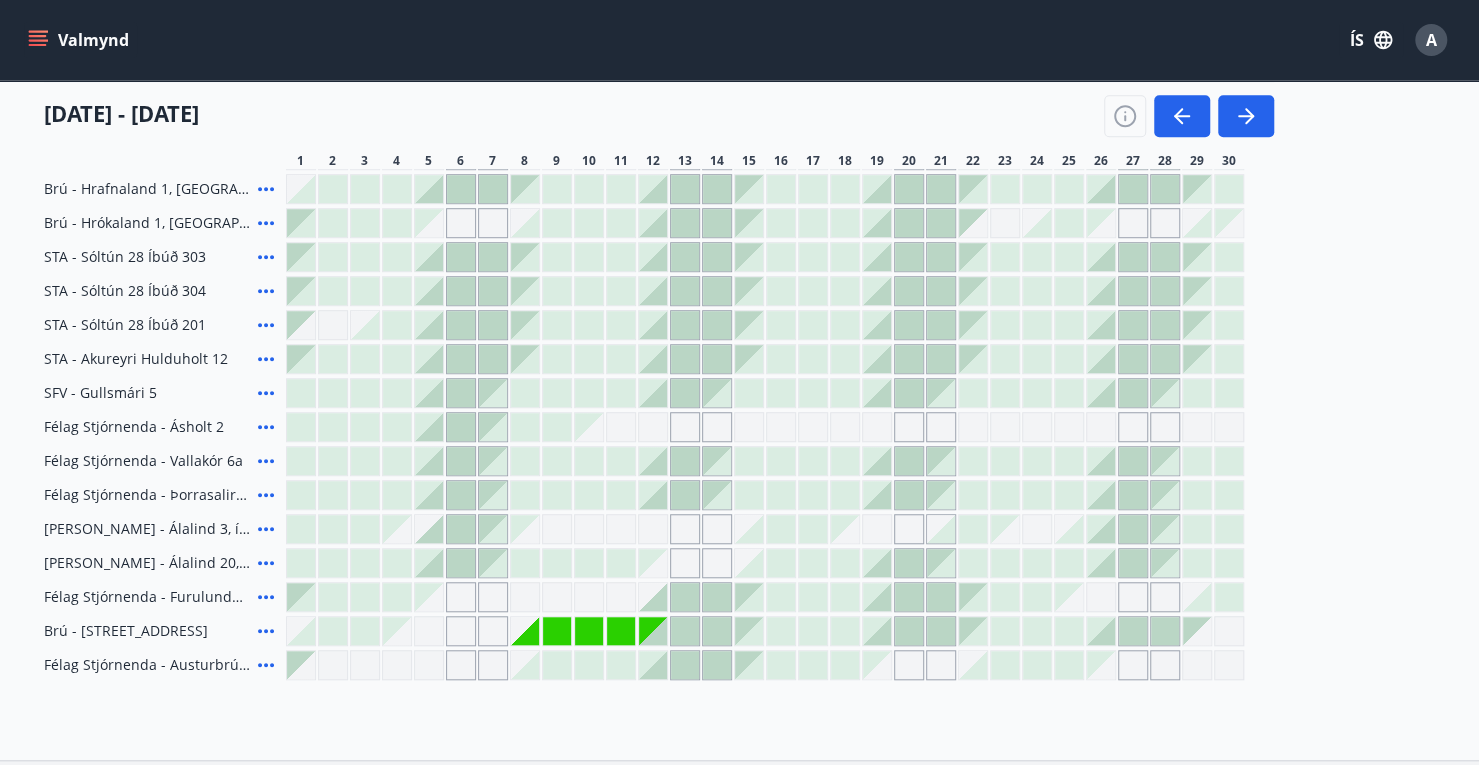 click at bounding box center (653, 631) 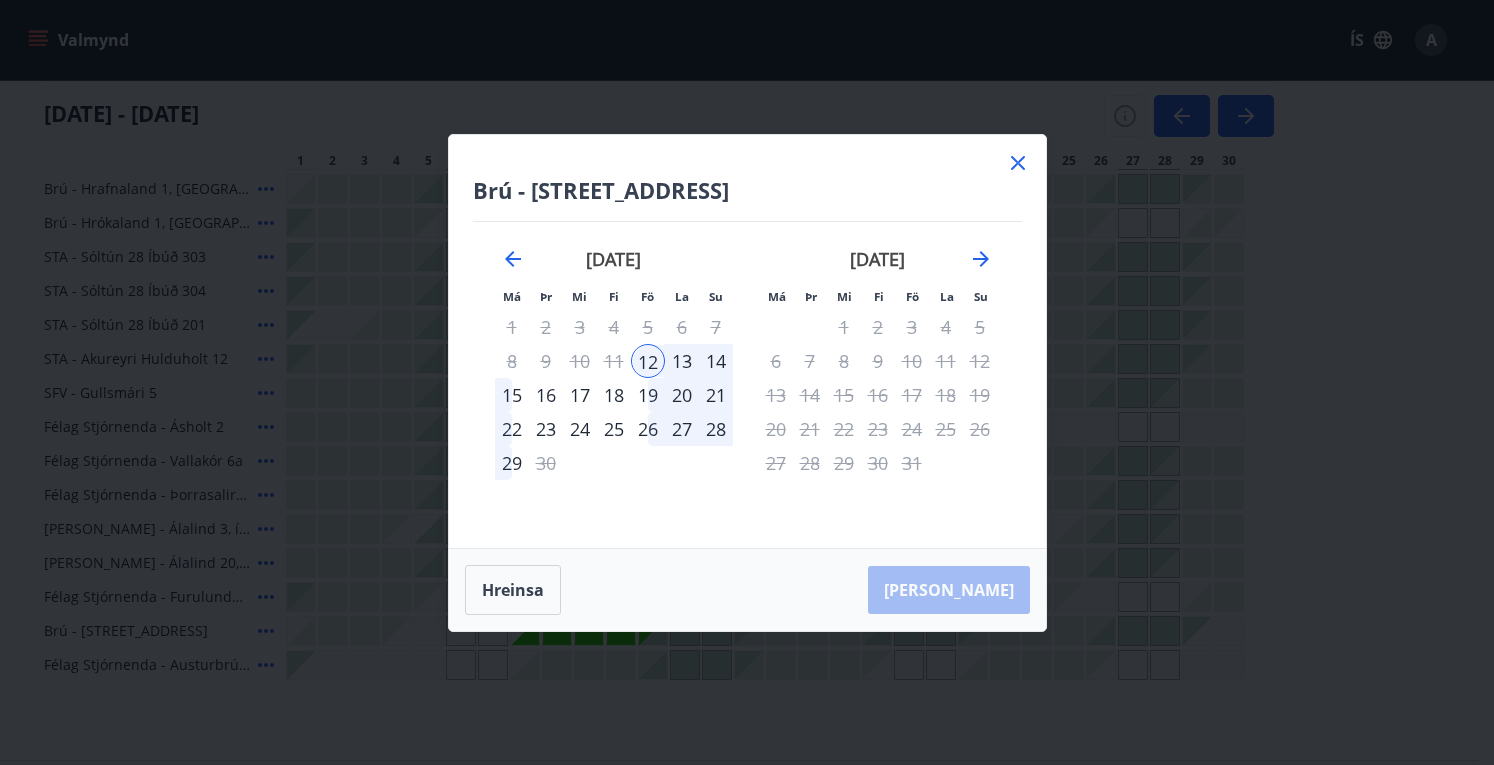 click 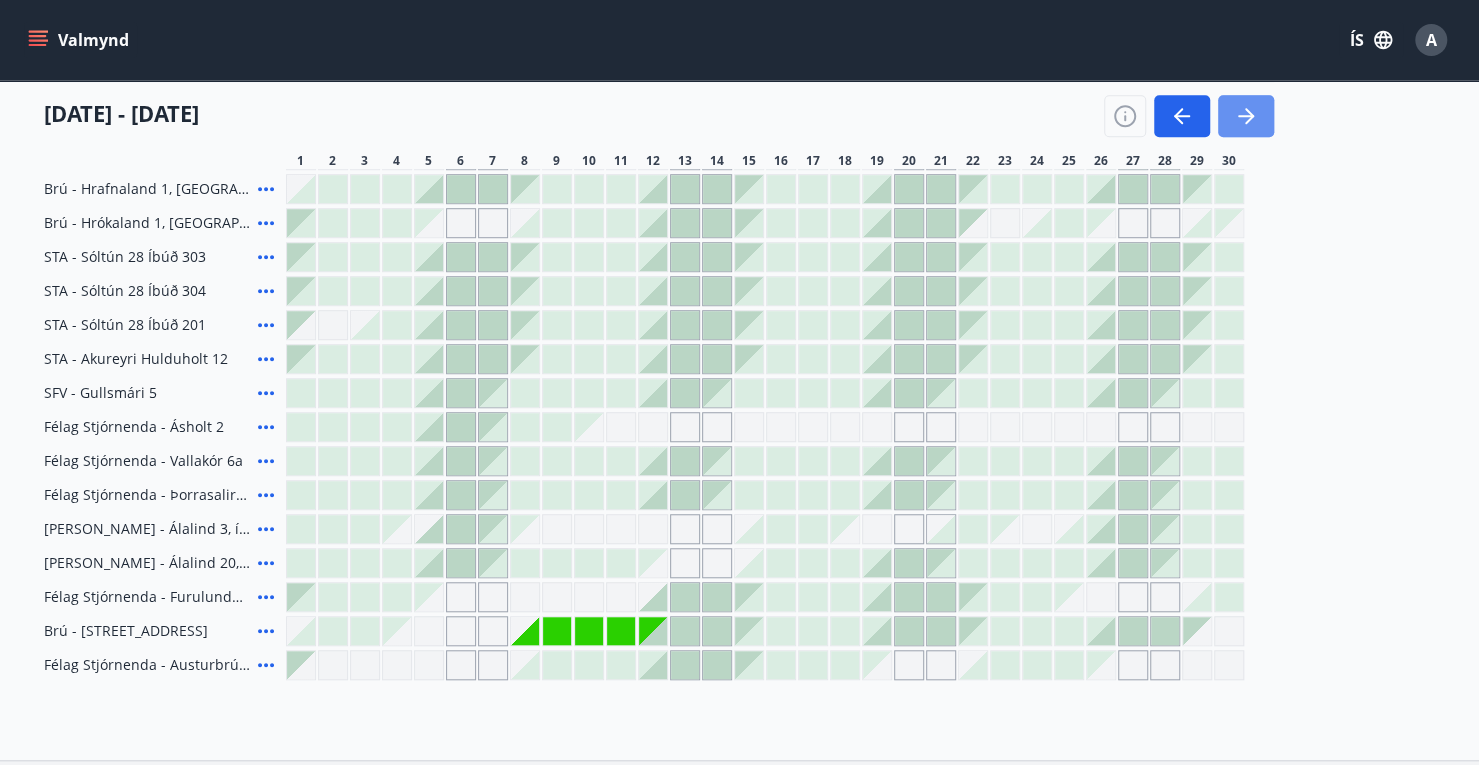 click 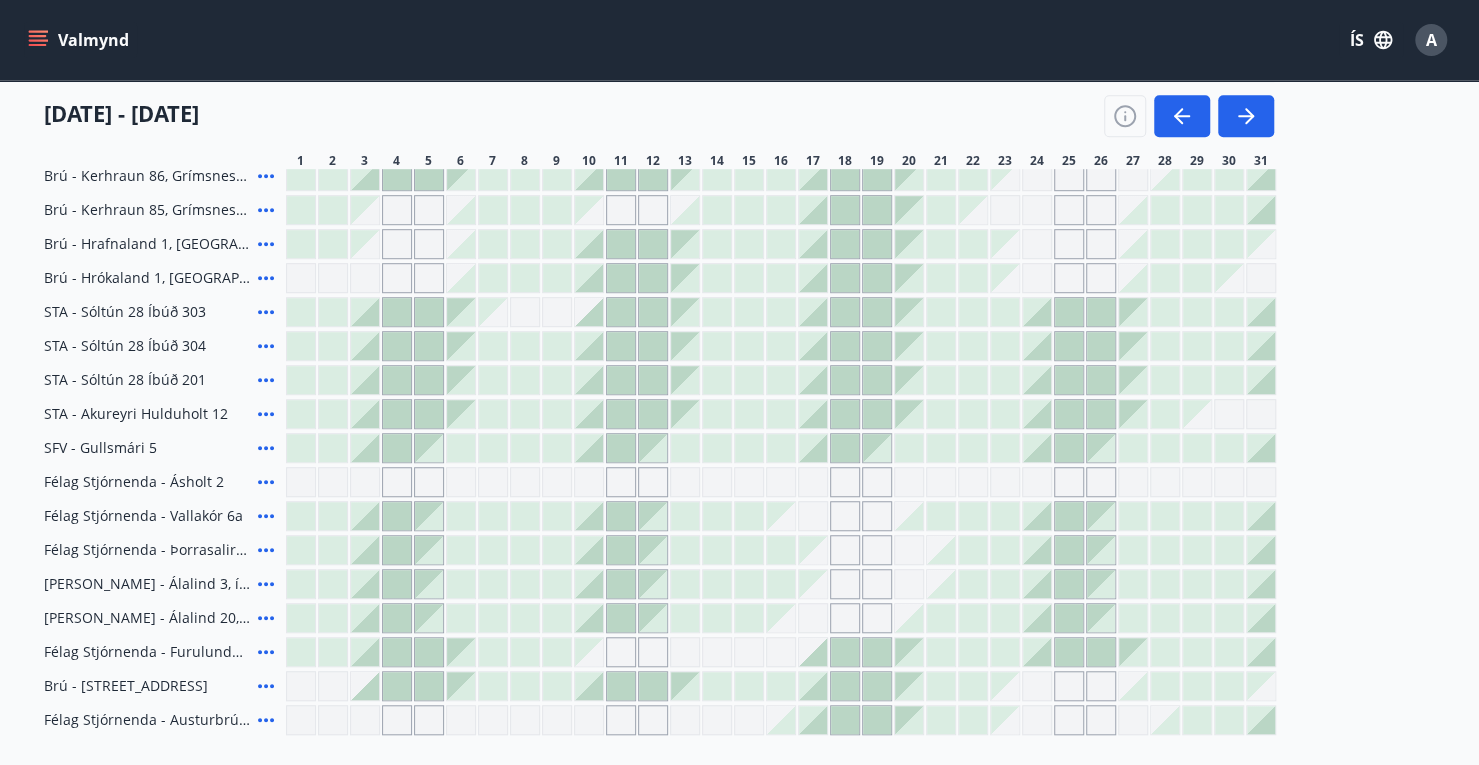 scroll, scrollTop: 650, scrollLeft: 0, axis: vertical 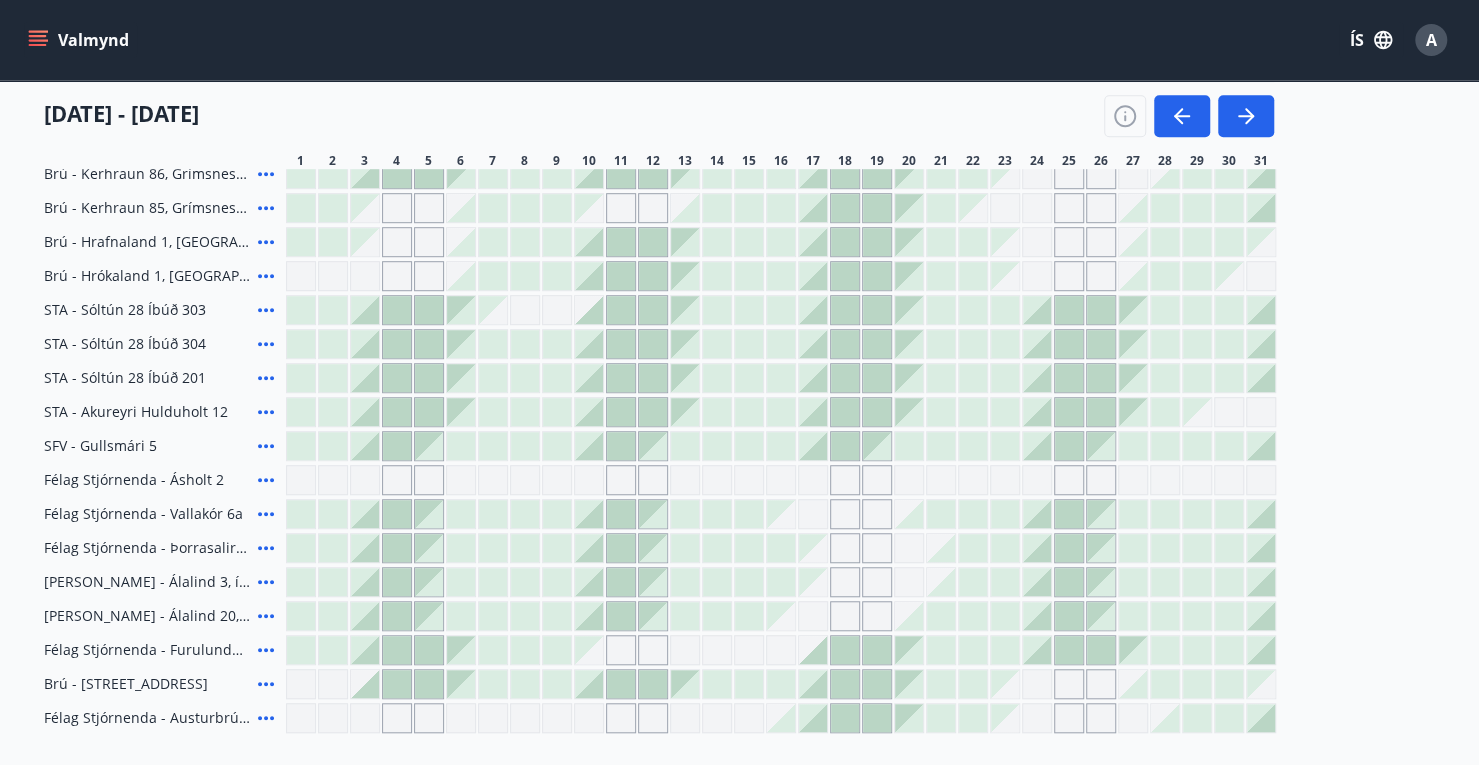click at bounding box center [781, 684] 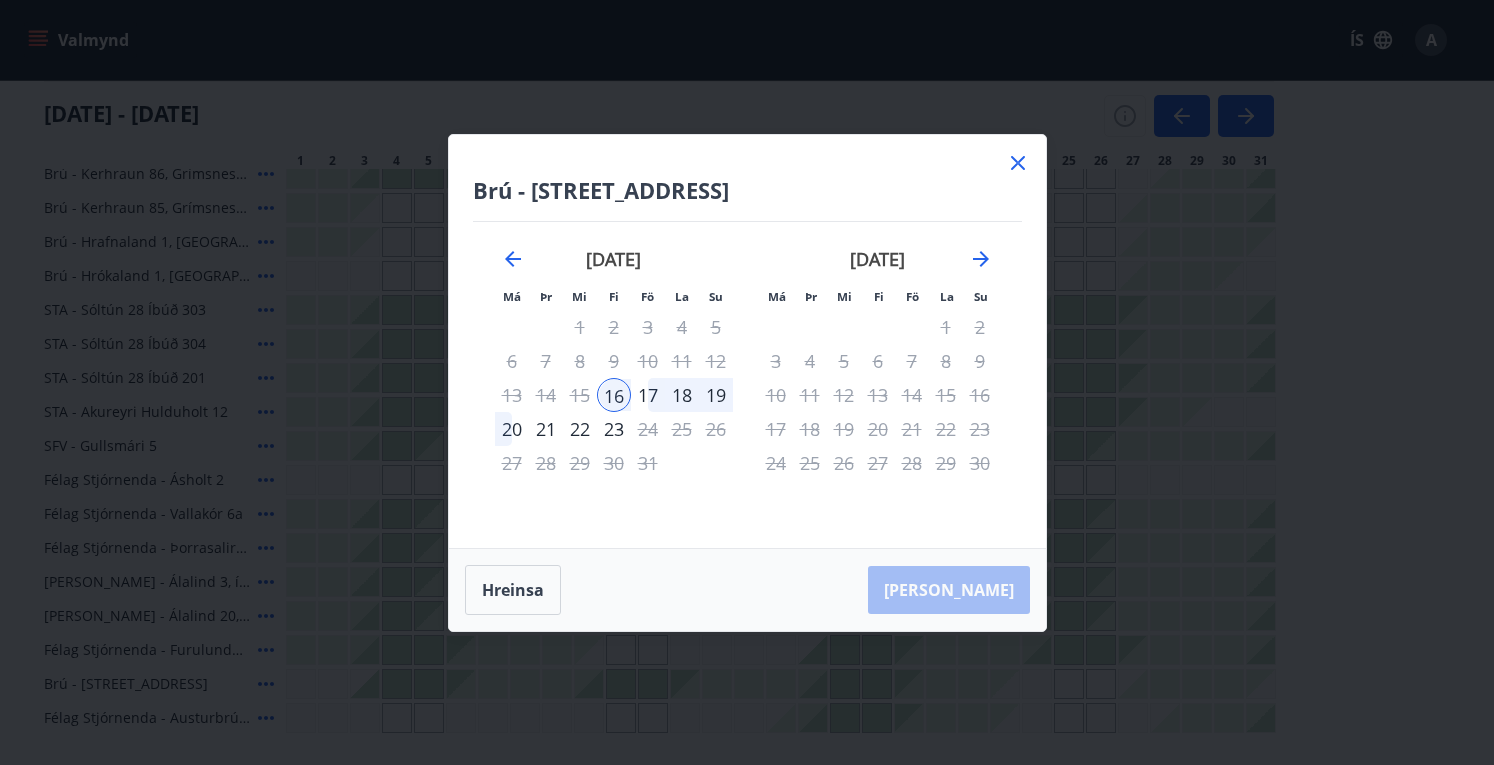 click 